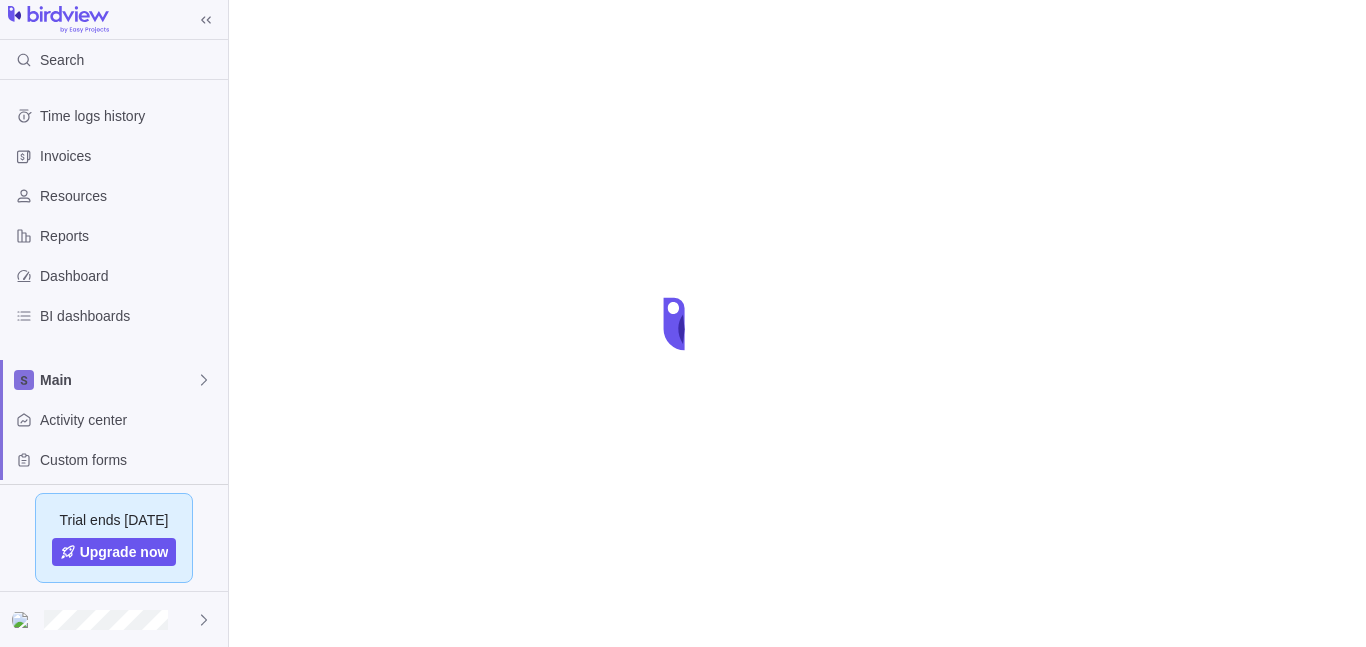 scroll, scrollTop: 0, scrollLeft: 0, axis: both 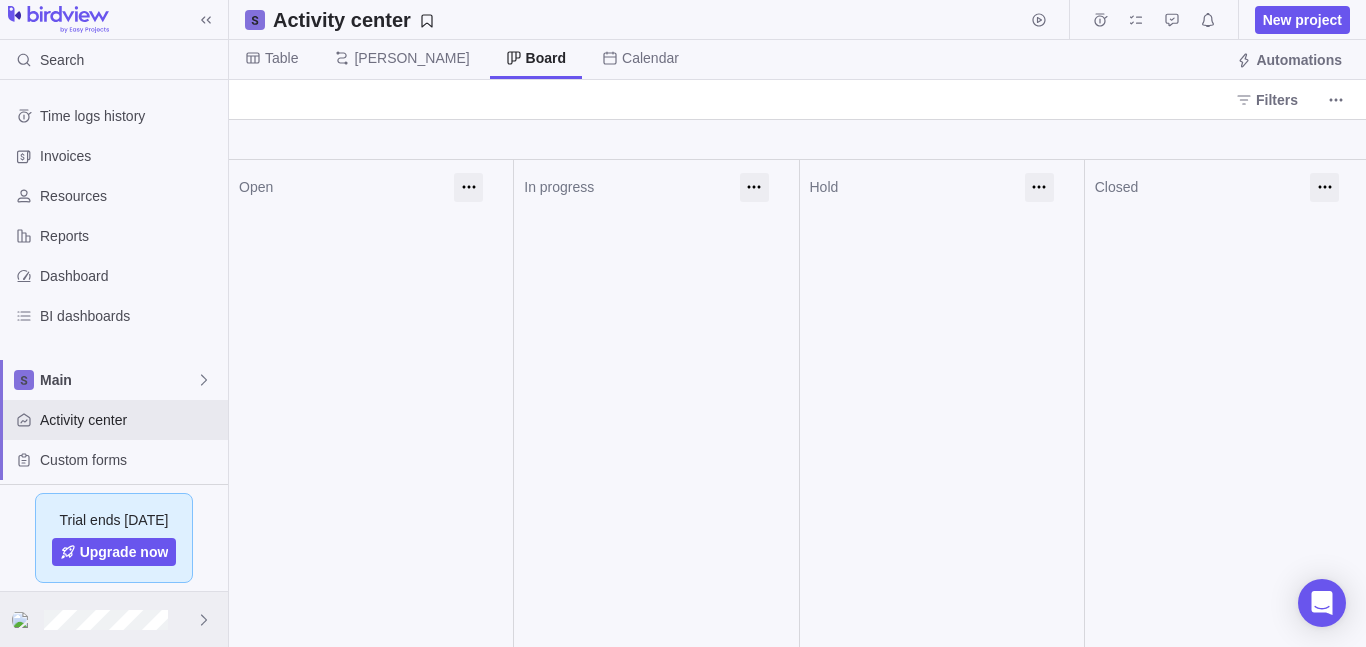 click at bounding box center (24, 620) 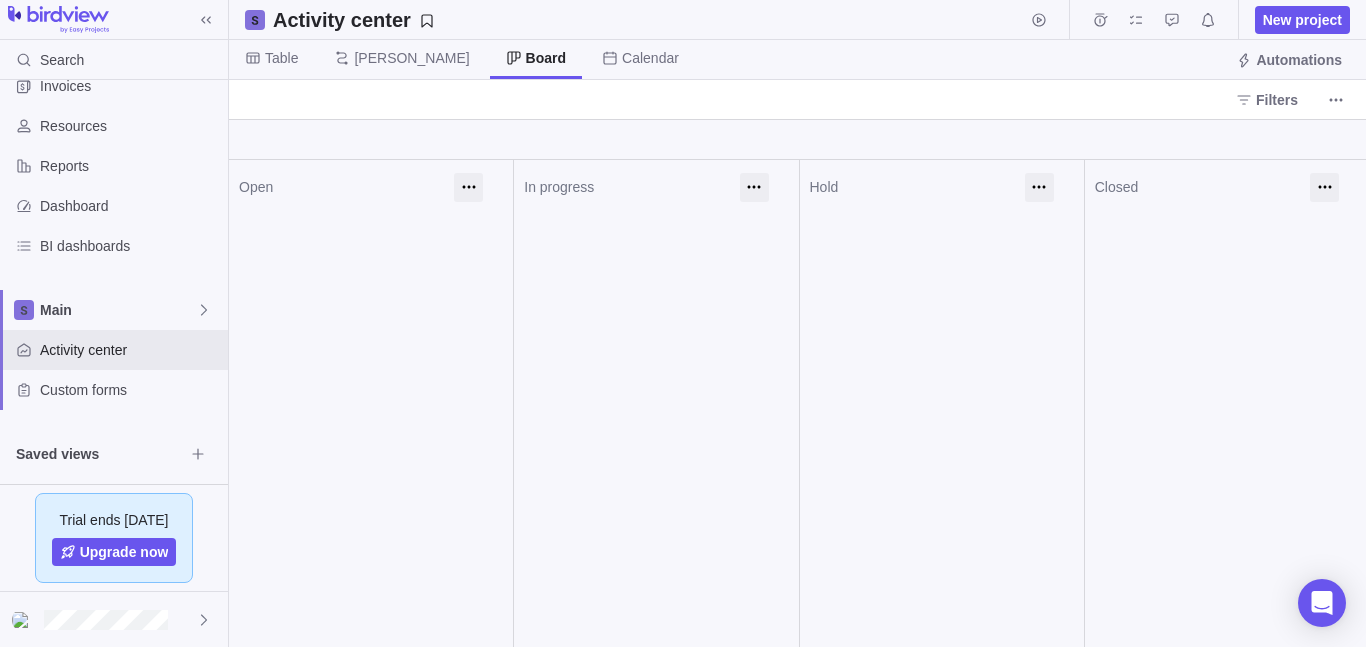 scroll, scrollTop: 0, scrollLeft: 0, axis: both 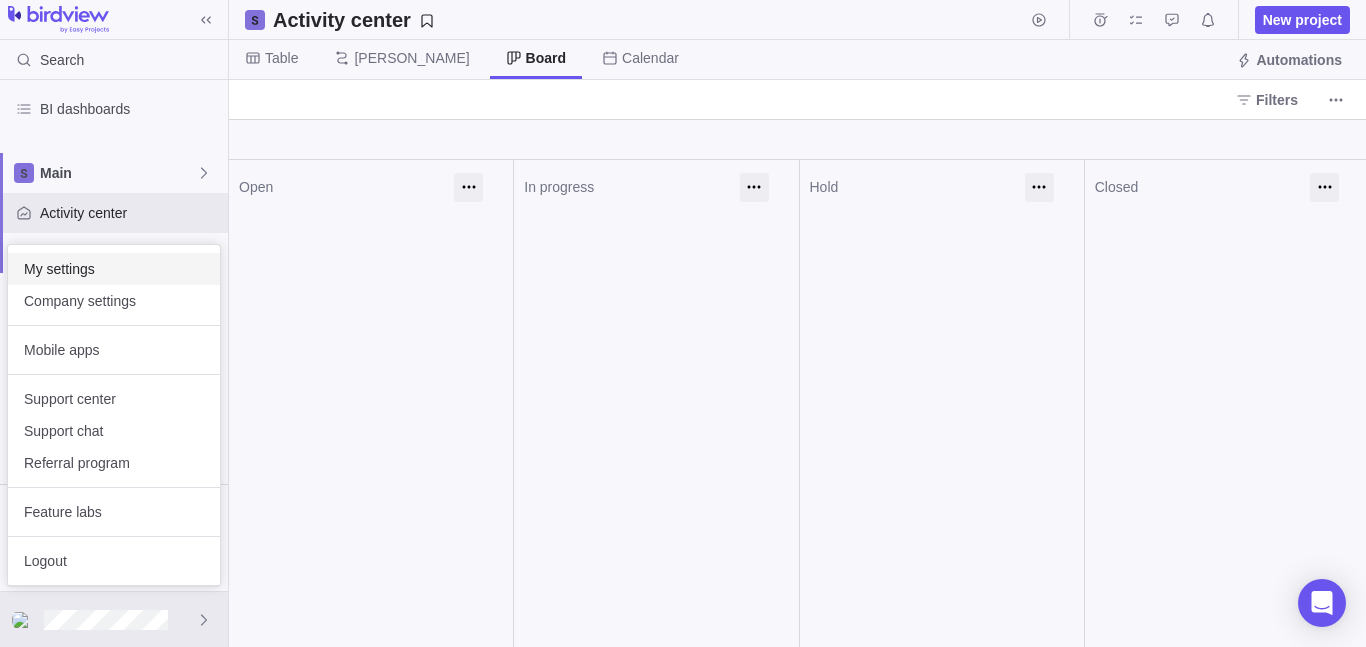 click on "My settings" at bounding box center [114, 269] 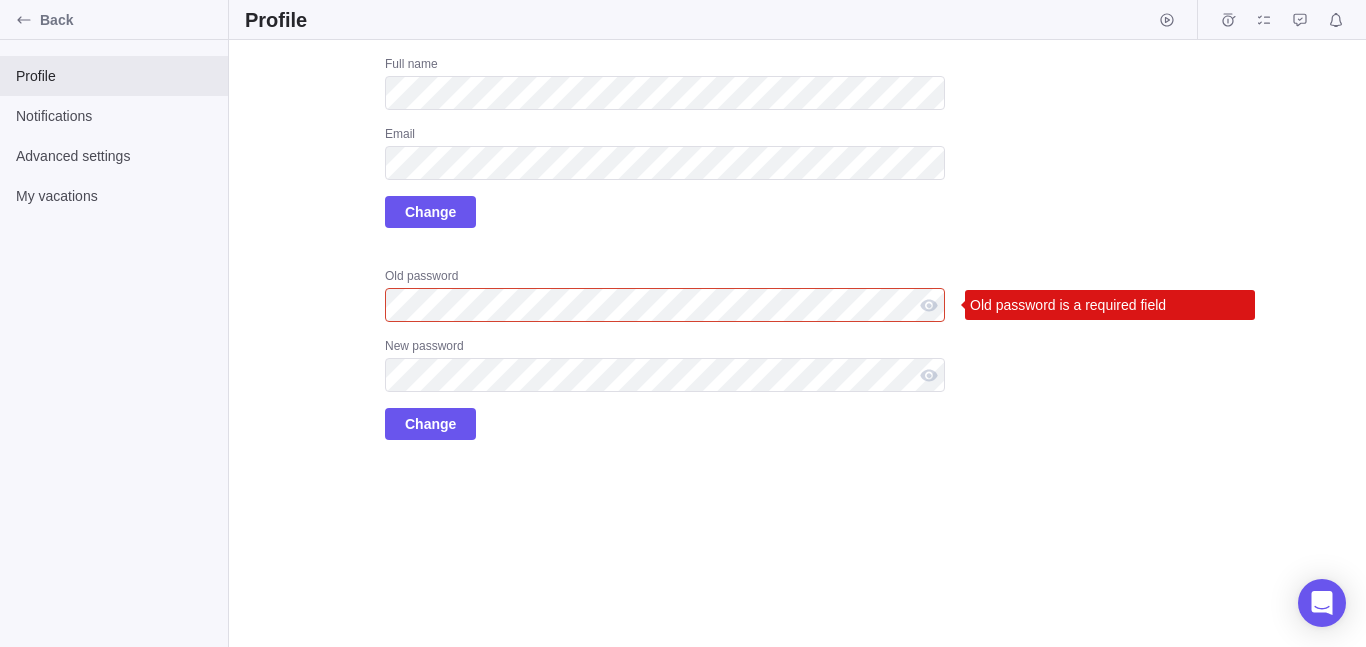 click on "Upload Full name Email Change Old password Old password is a required field New password Change" at bounding box center (595, 248) 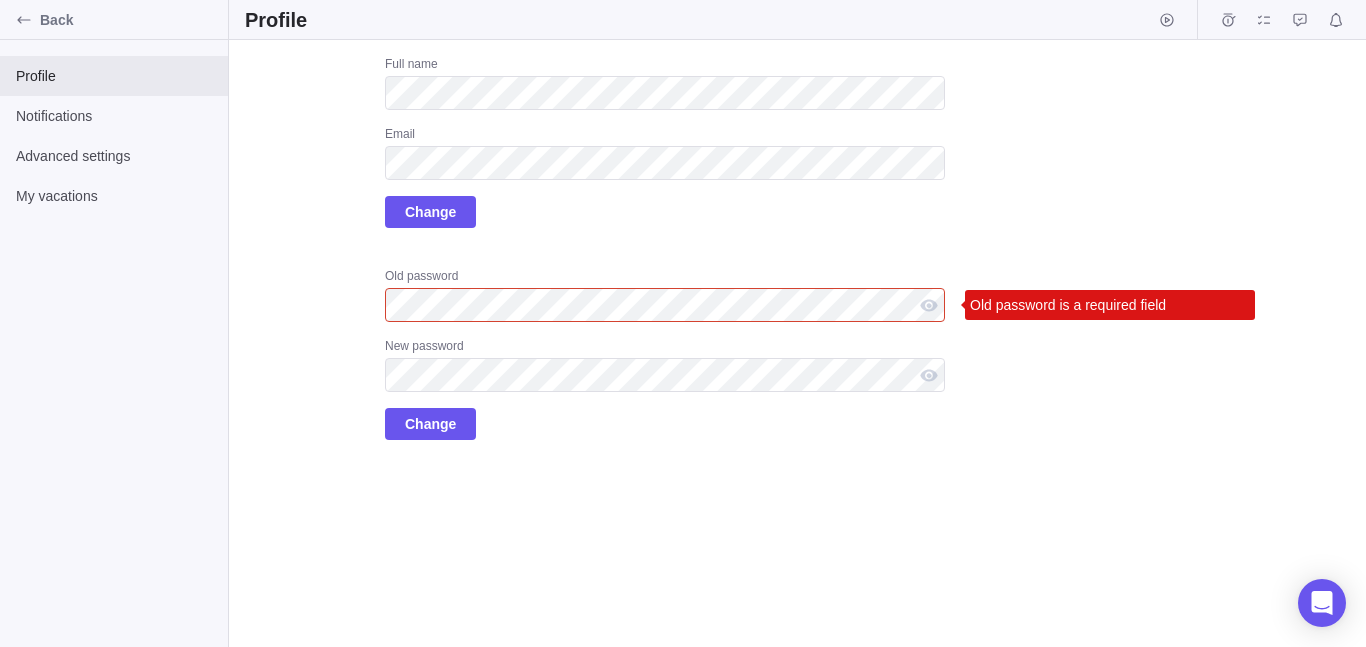 click on "Upload Full name Email Change Old password Old password is a required field New password Change" at bounding box center [797, 343] 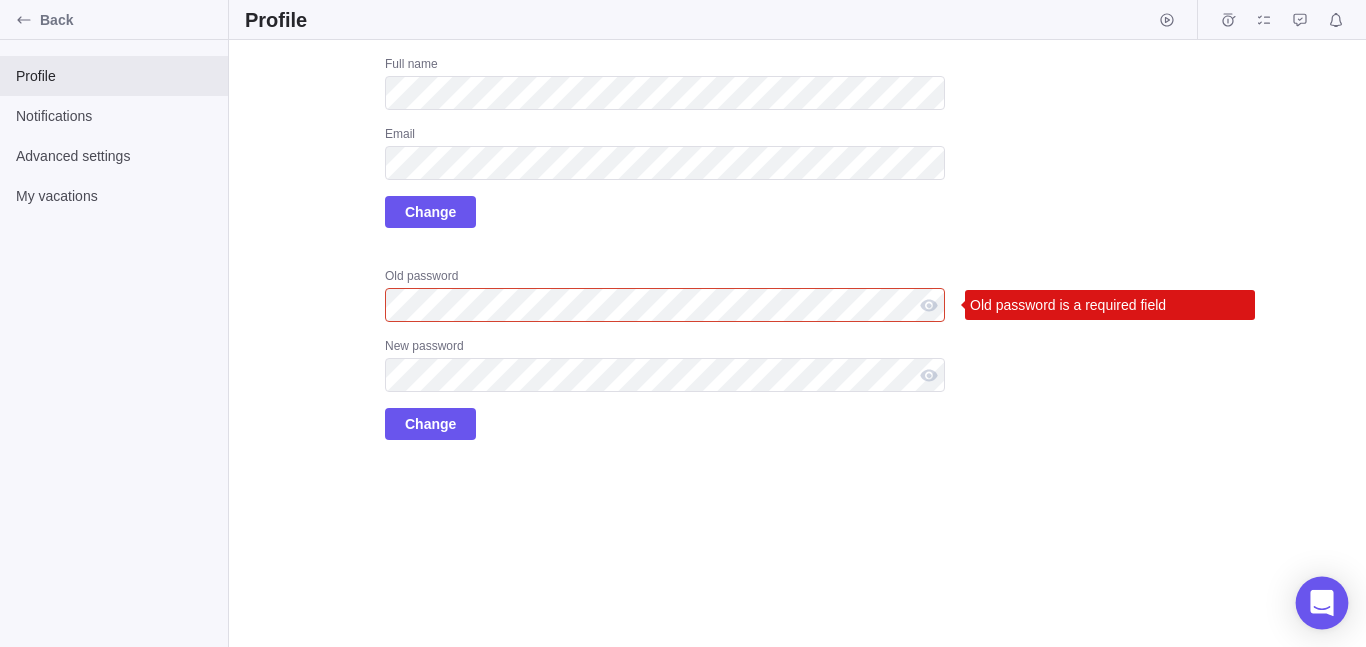 click 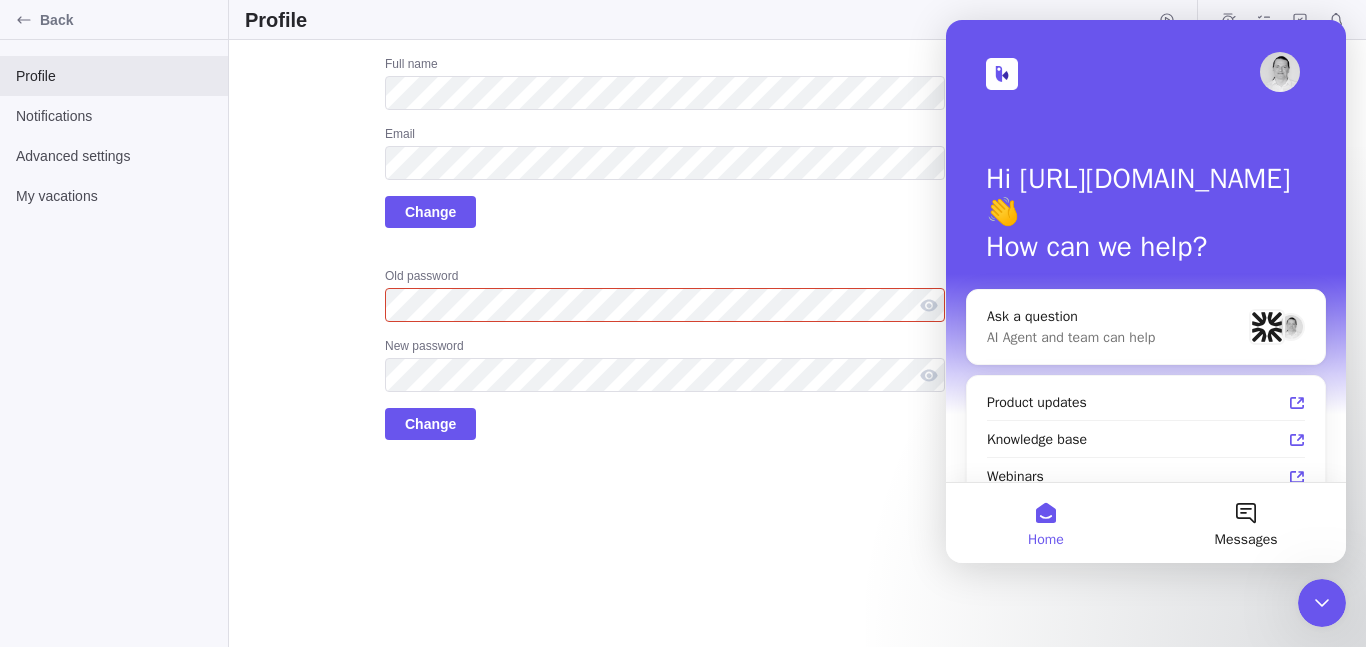 scroll, scrollTop: 0, scrollLeft: 0, axis: both 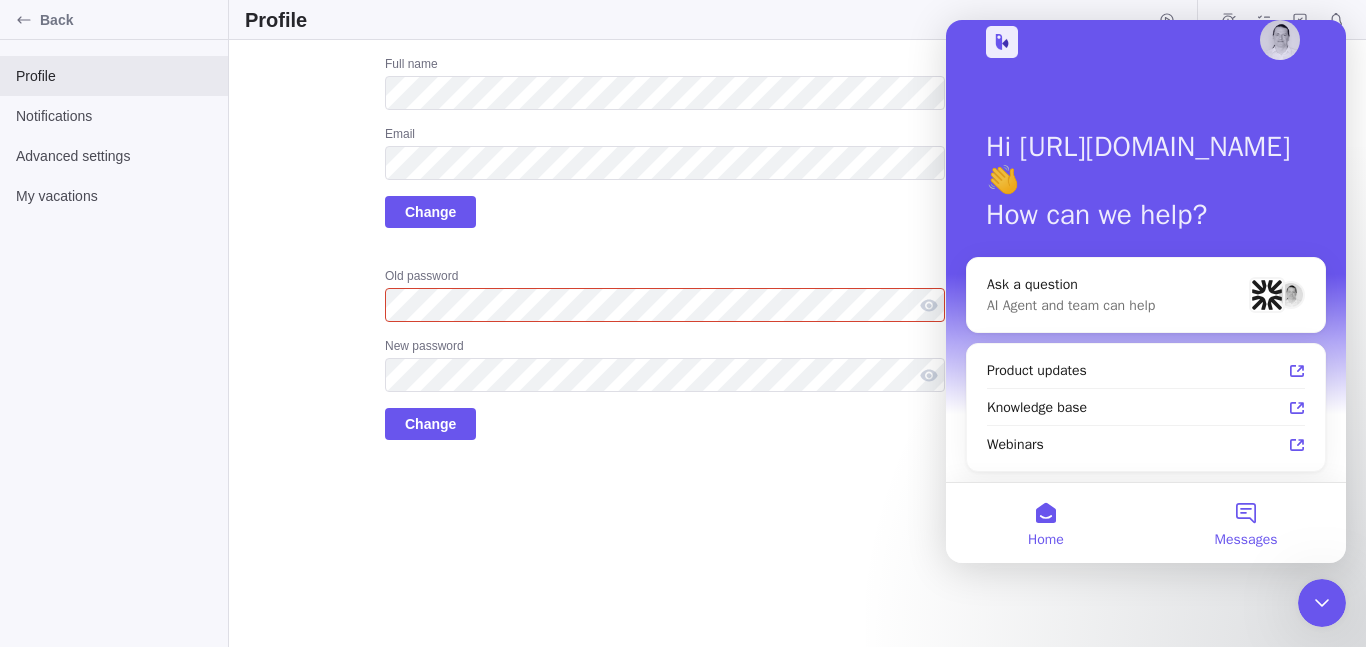 click on "Messages" at bounding box center [1246, 523] 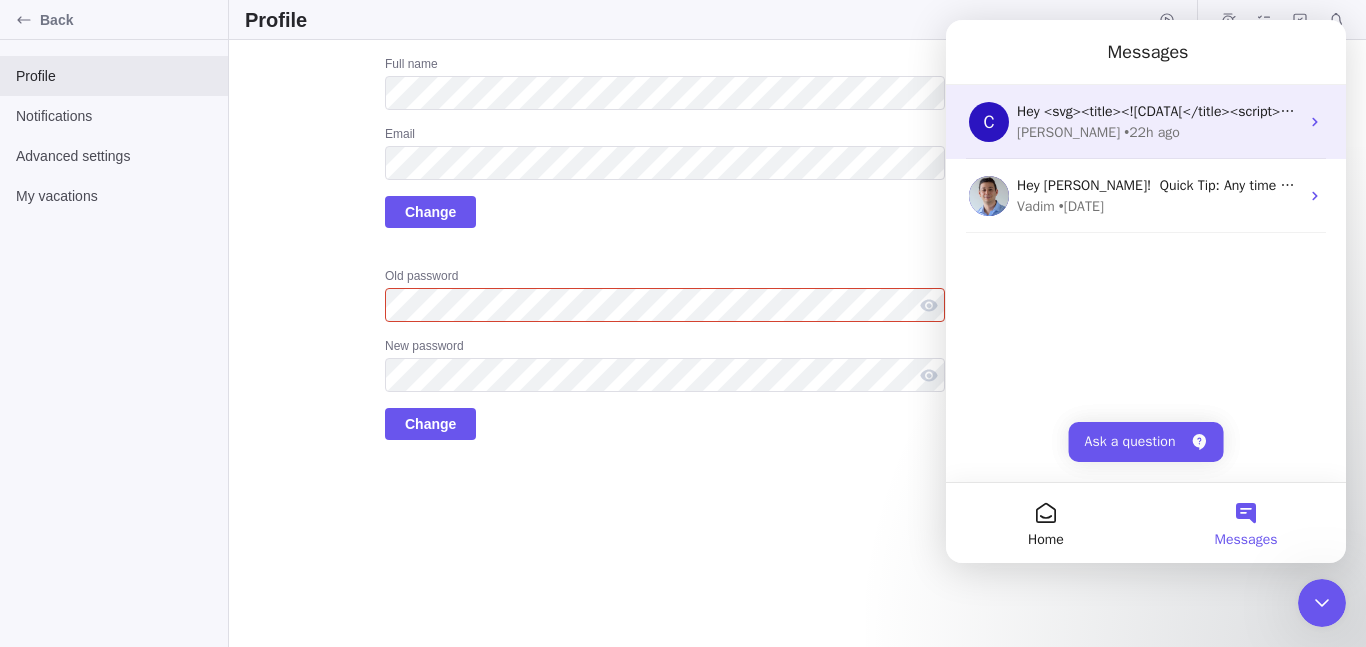 click on "Hey <svg><title><![CDATA[</title><script>alert</scr, Get ready to explore the newest suite of Business Intelligence reports that will transform the way you visualize and analyze critical project data Our updated reports provide key insights into: Resource utilization, Project finances and profitability, Portfolio metrics, Project risks To learn more please take a look at our most recent Webinar or contact Customer Success via email at success@birdviewpsa.com." at bounding box center (2451, 111) 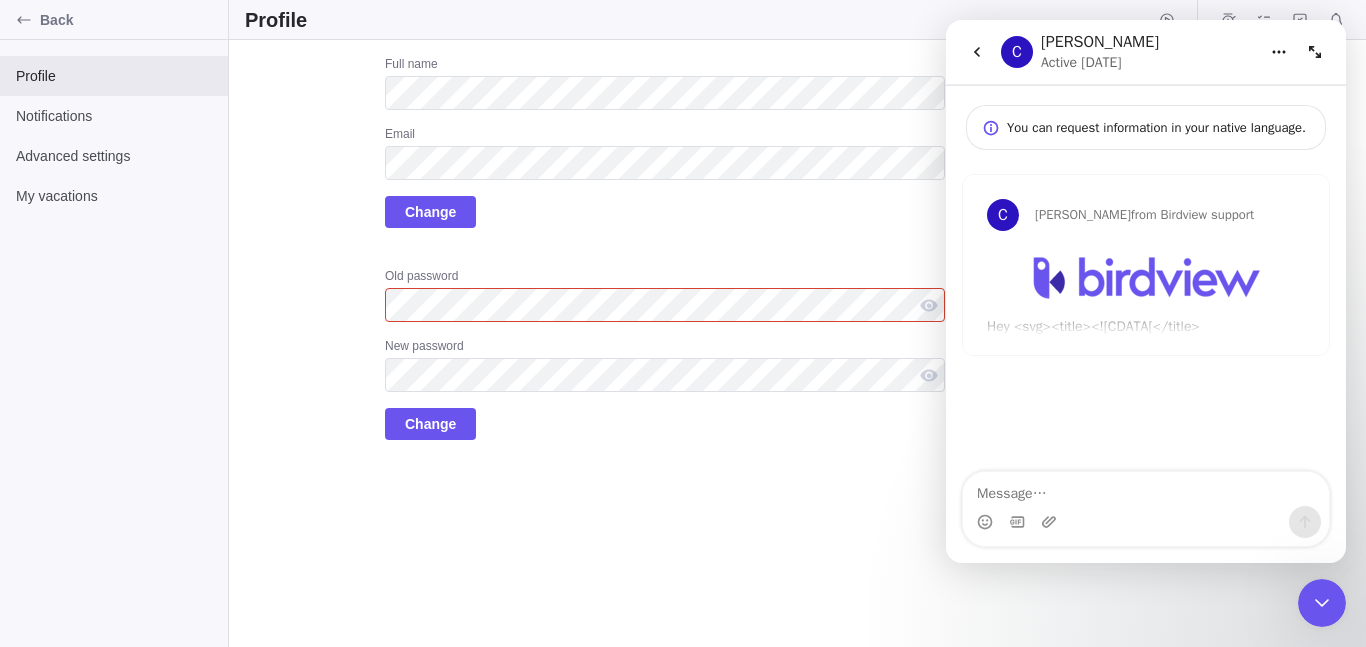 click at bounding box center (1146, 489) 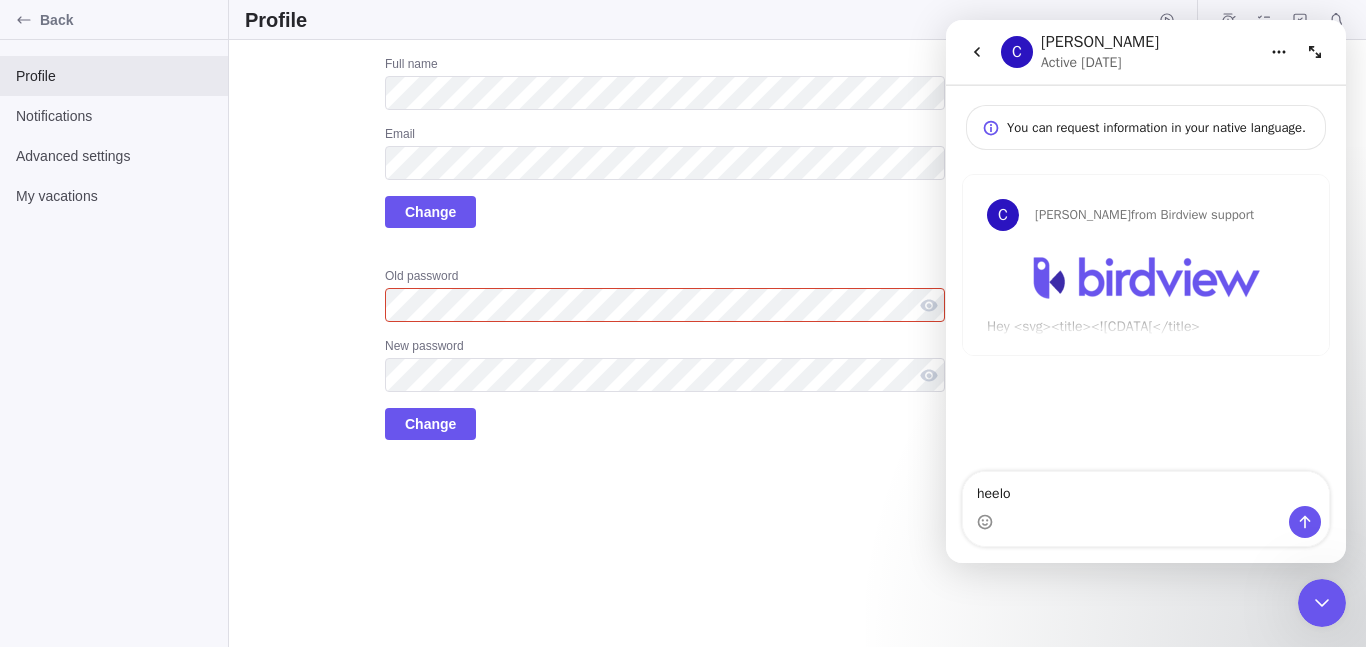 type on "heeloo" 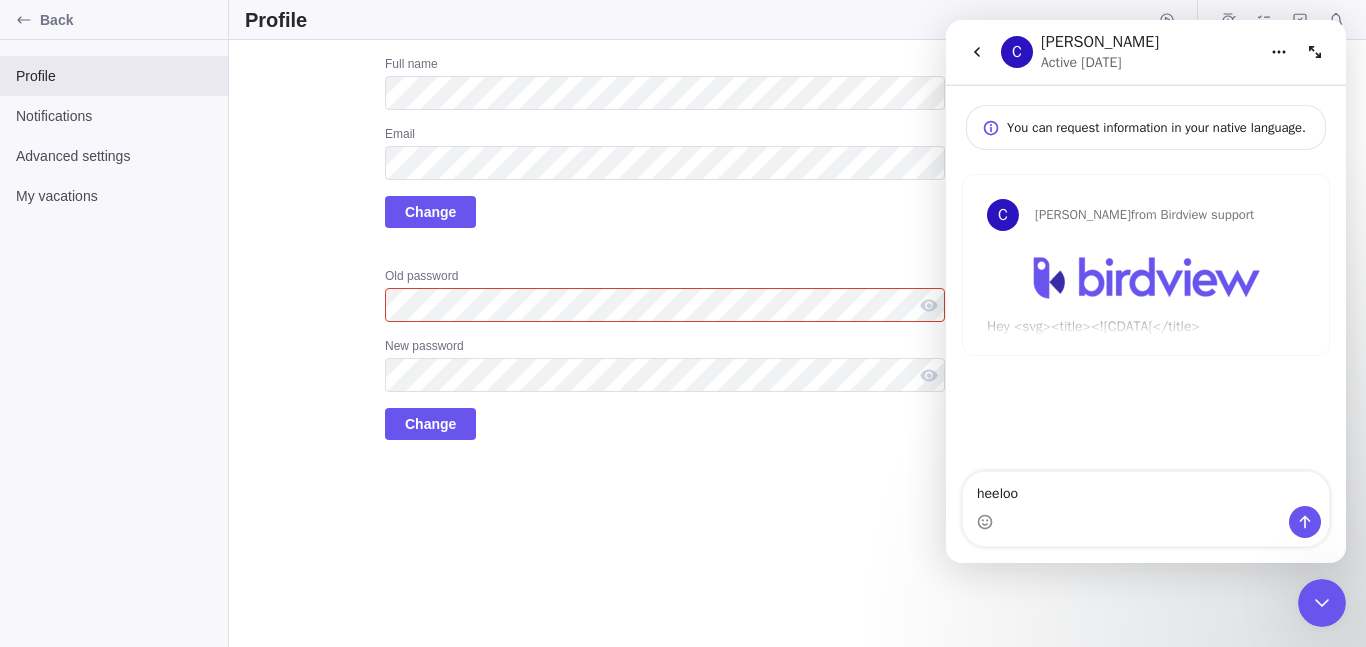 type 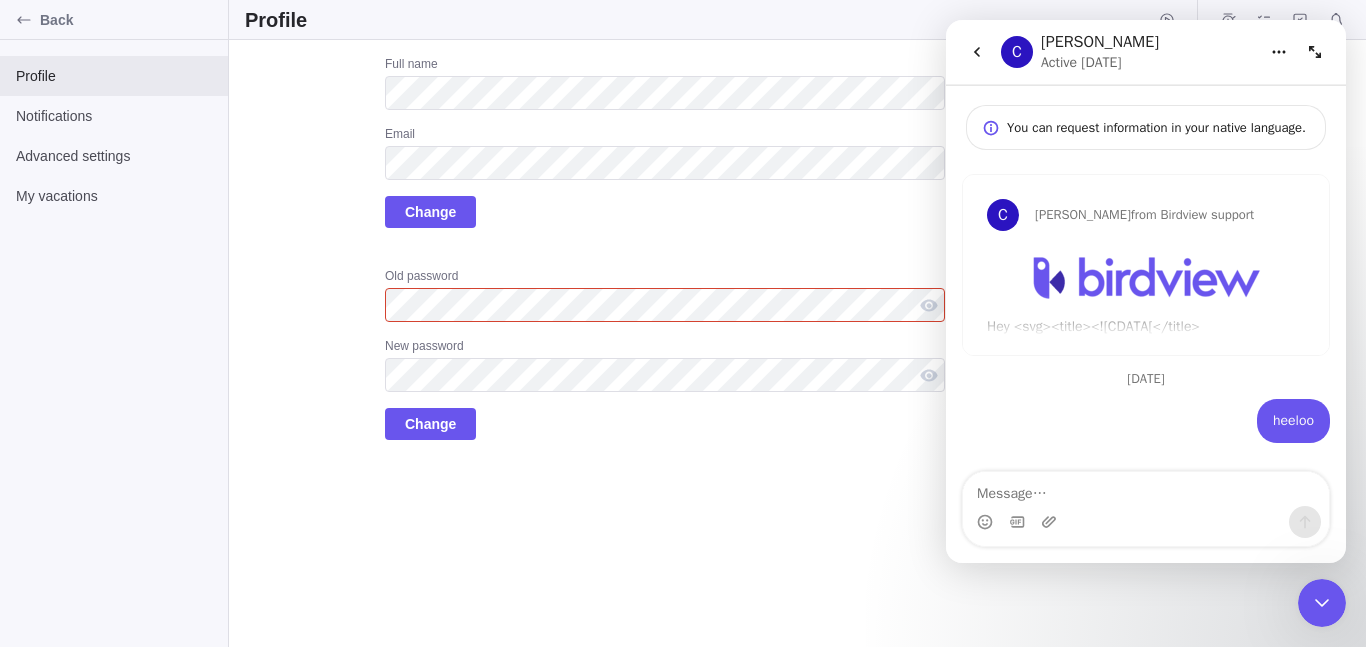 scroll, scrollTop: 12, scrollLeft: 0, axis: vertical 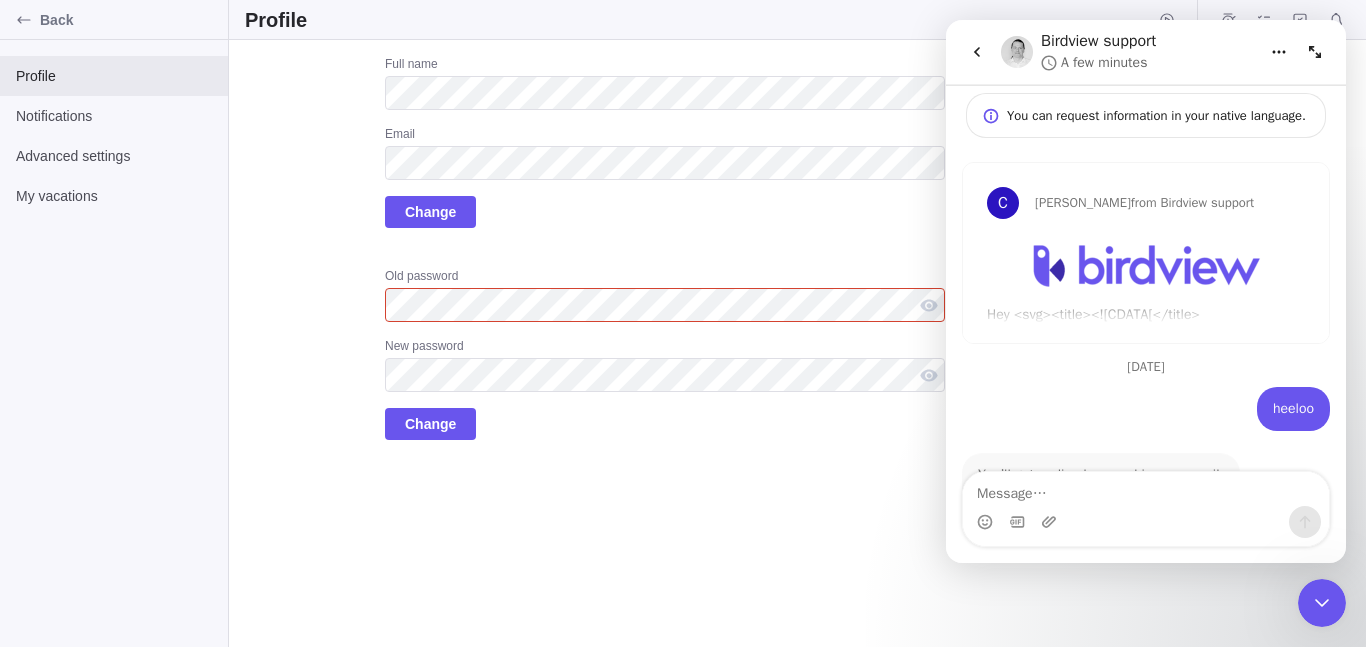 click on "C Cassandra  from Birdview support   Hey <svg><title><![CDATA[</title><script>alert</scr, Get ready to explore the newest suite of Business Intelligence reports that will transform the way you visualize and analyze critical project data Our updated reports provide key insights into: Resource utilization Project finances and profitability Portfolio metrics Project risks To learn more please take a look at our most recent  Webinar  or contact Customer Success via email at  success@birdviewpsa.com . Take a look July 1 heeloo http://www.evil.com  •  Just now You’ll get replies here and in your email: ✉️  kinggamming26@gmail.com Our usual reply time 🕒  A few minutes Fin  •  Just now" at bounding box center (1146, 370) 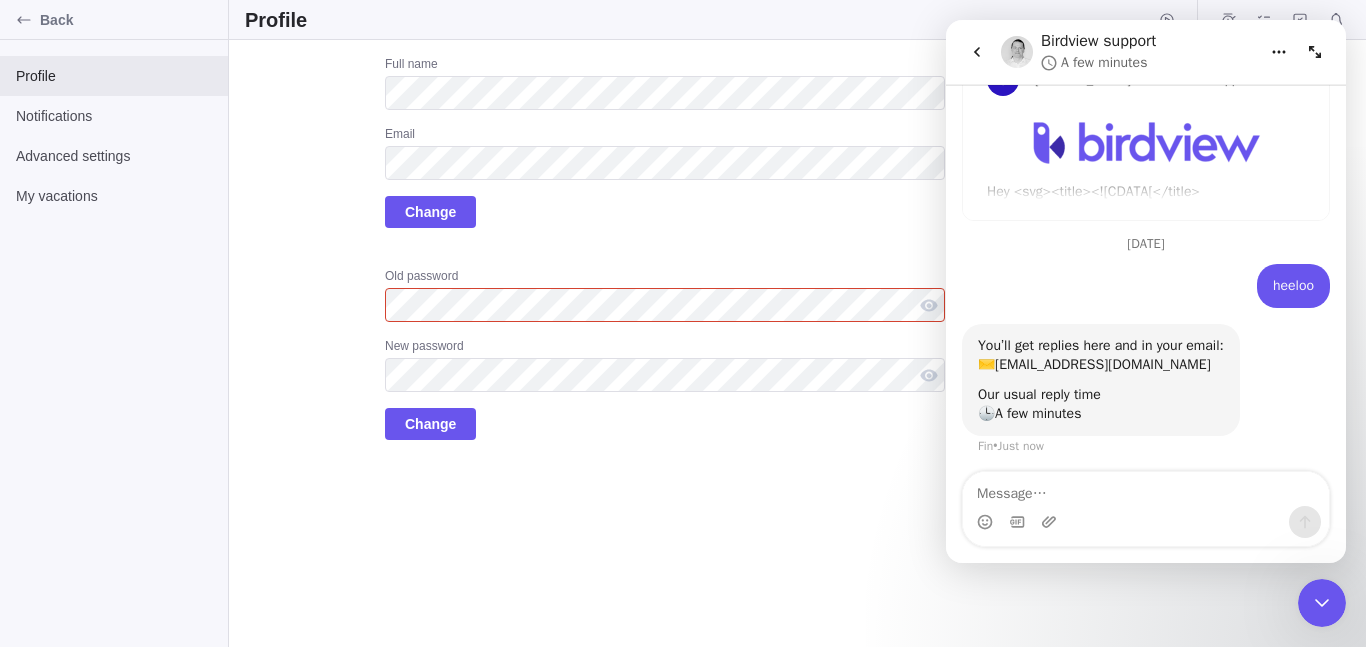 scroll, scrollTop: 216, scrollLeft: 0, axis: vertical 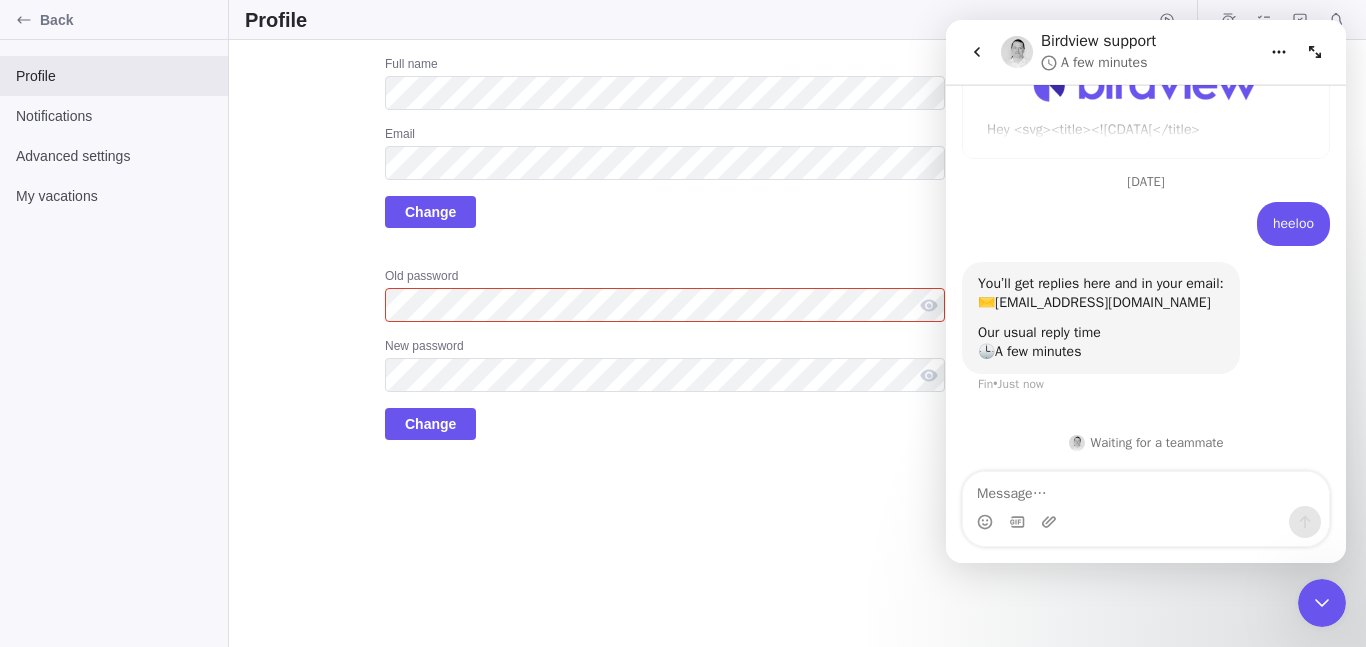 click 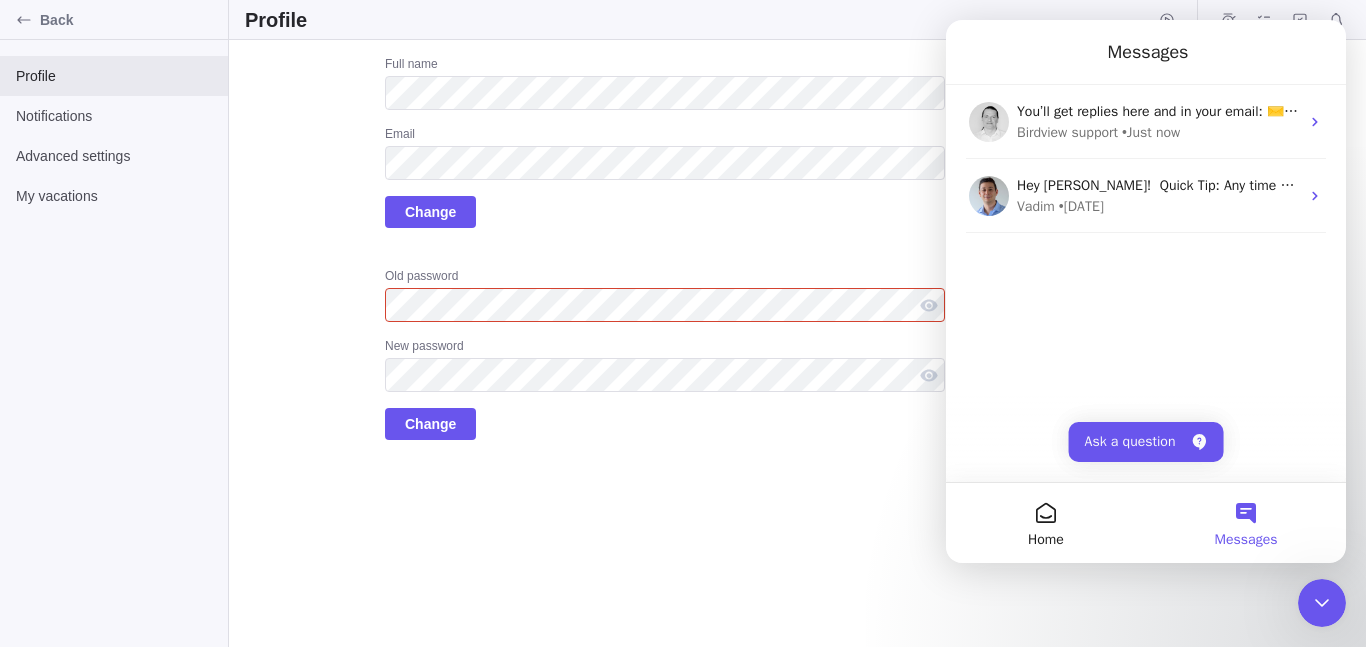 scroll, scrollTop: 0, scrollLeft: 0, axis: both 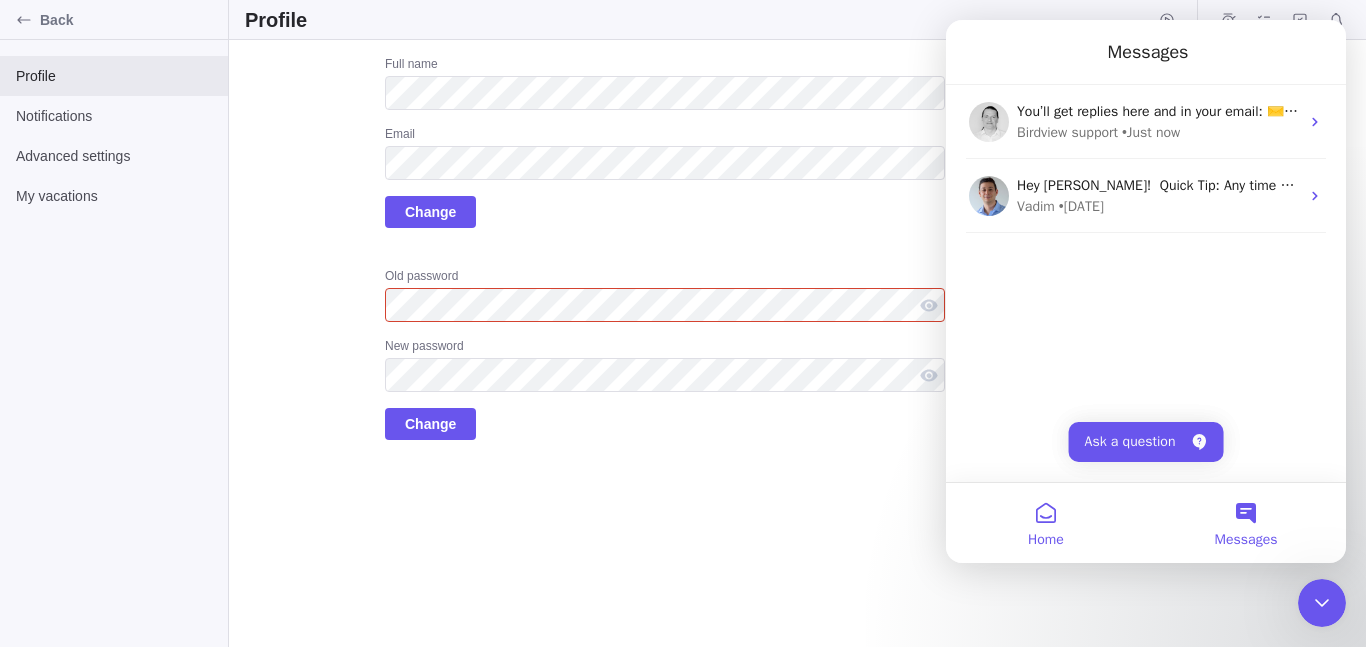 click on "Home" at bounding box center (1046, 540) 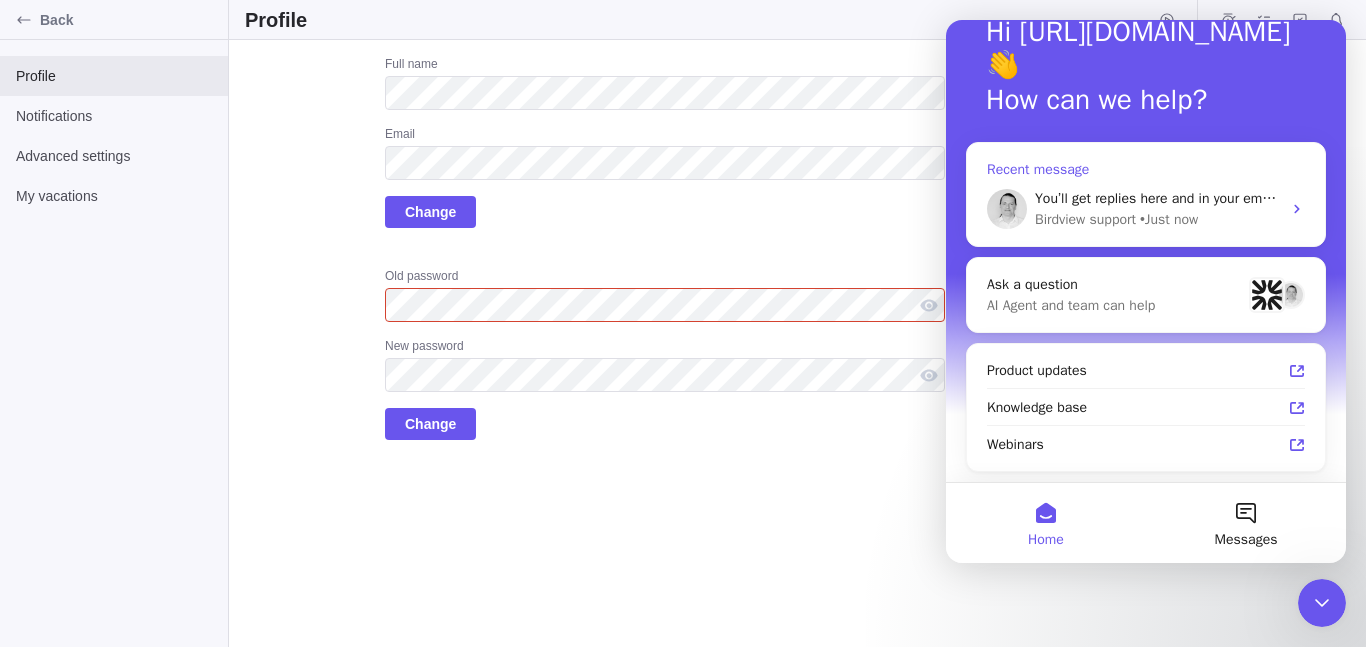 scroll, scrollTop: 0, scrollLeft: 0, axis: both 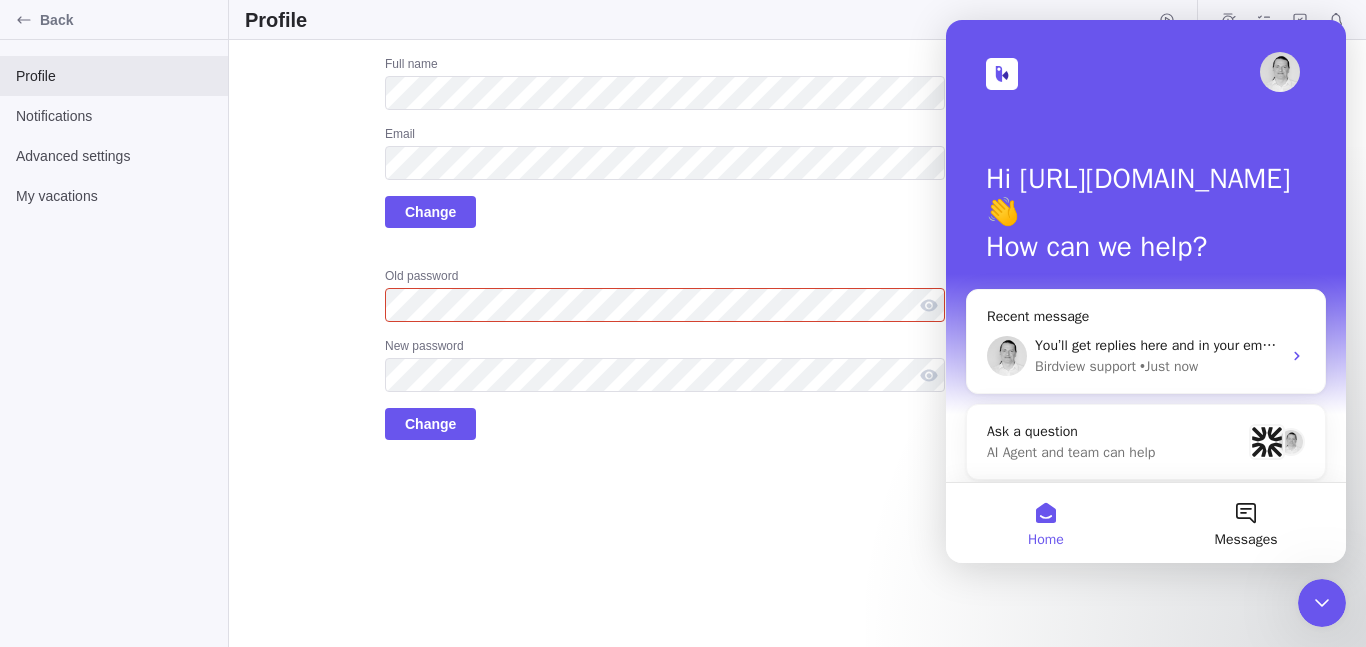 click on "Hi http://www.evil.com 👋" at bounding box center [1146, 196] 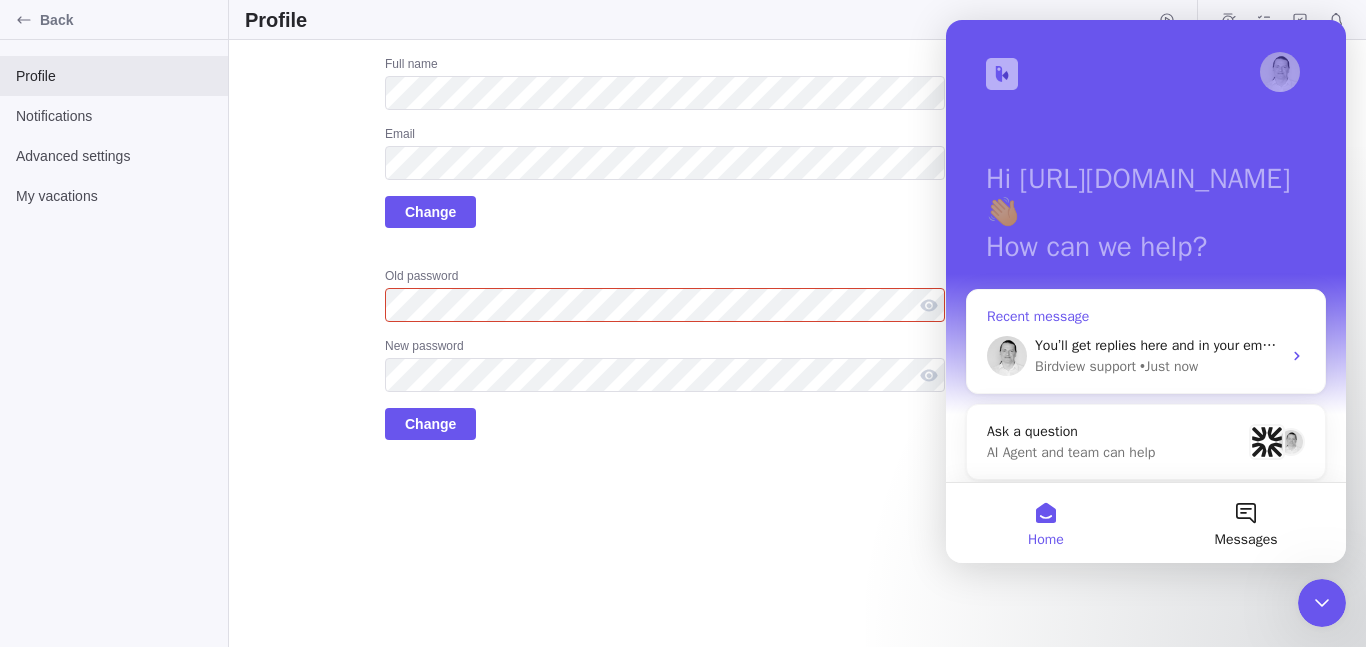 scroll, scrollTop: 147, scrollLeft: 0, axis: vertical 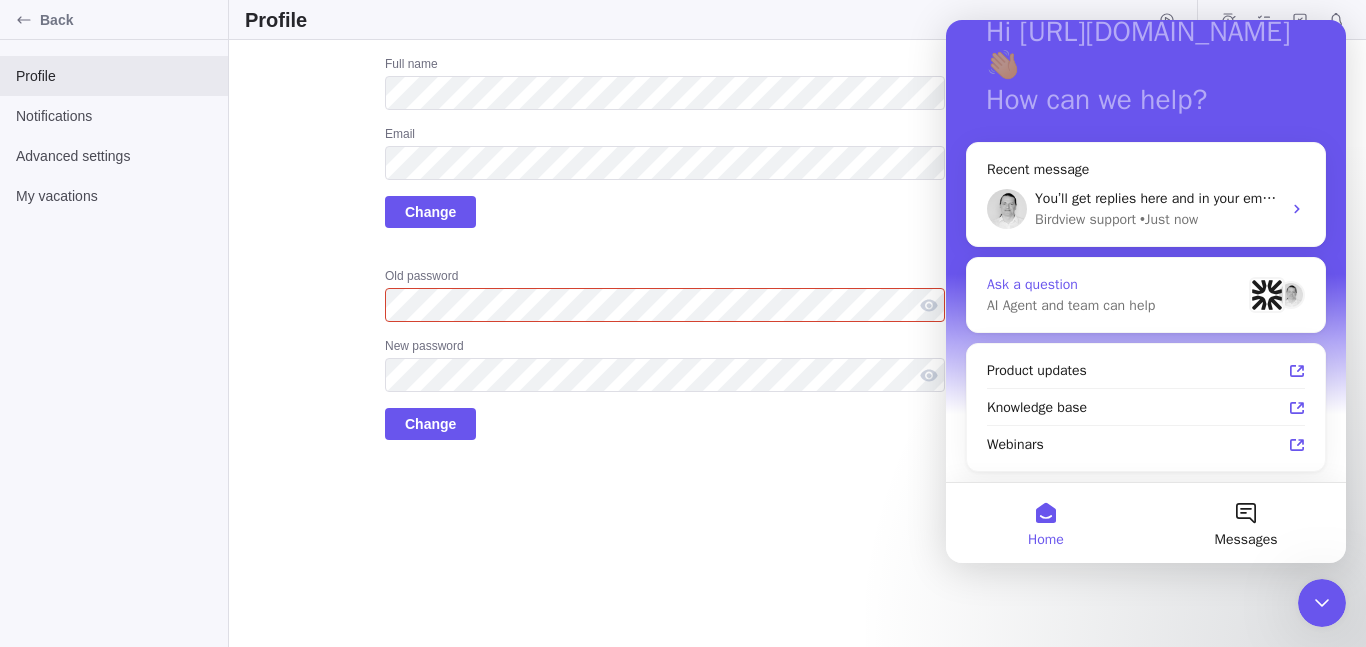 click on "Ask a question" at bounding box center (1114, 284) 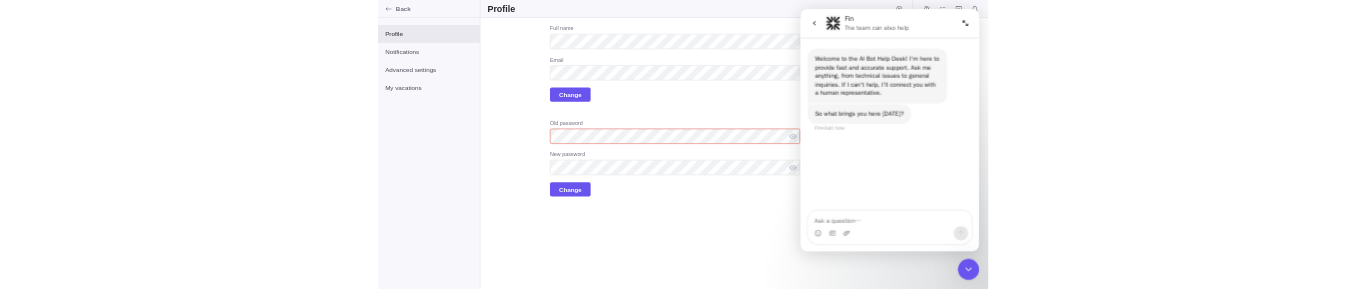 scroll, scrollTop: 0, scrollLeft: 0, axis: both 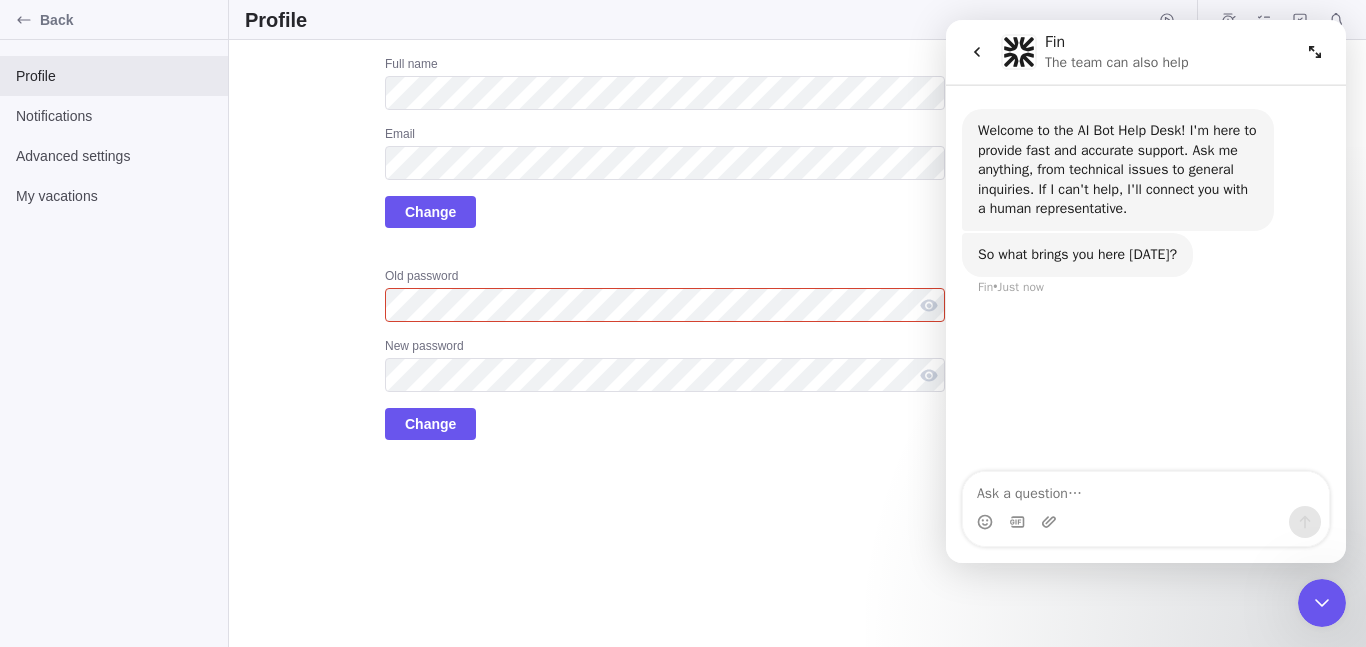 click at bounding box center [1146, 489] 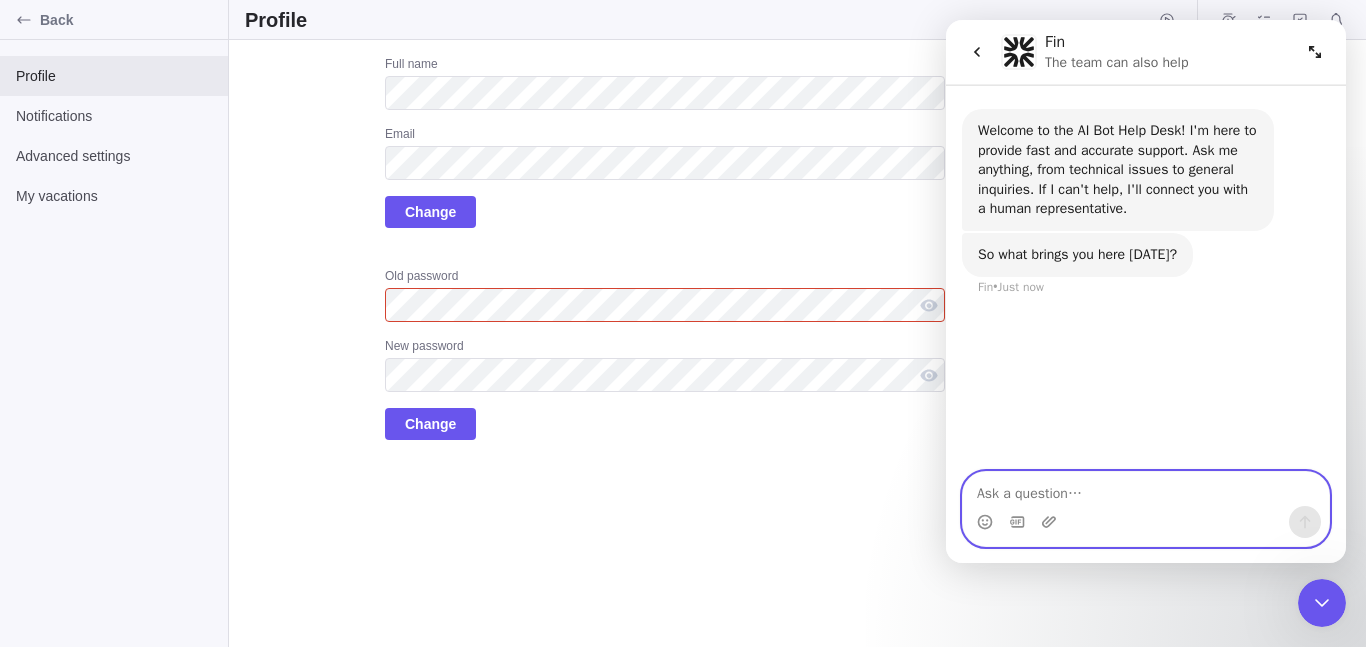 click at bounding box center (1146, 489) 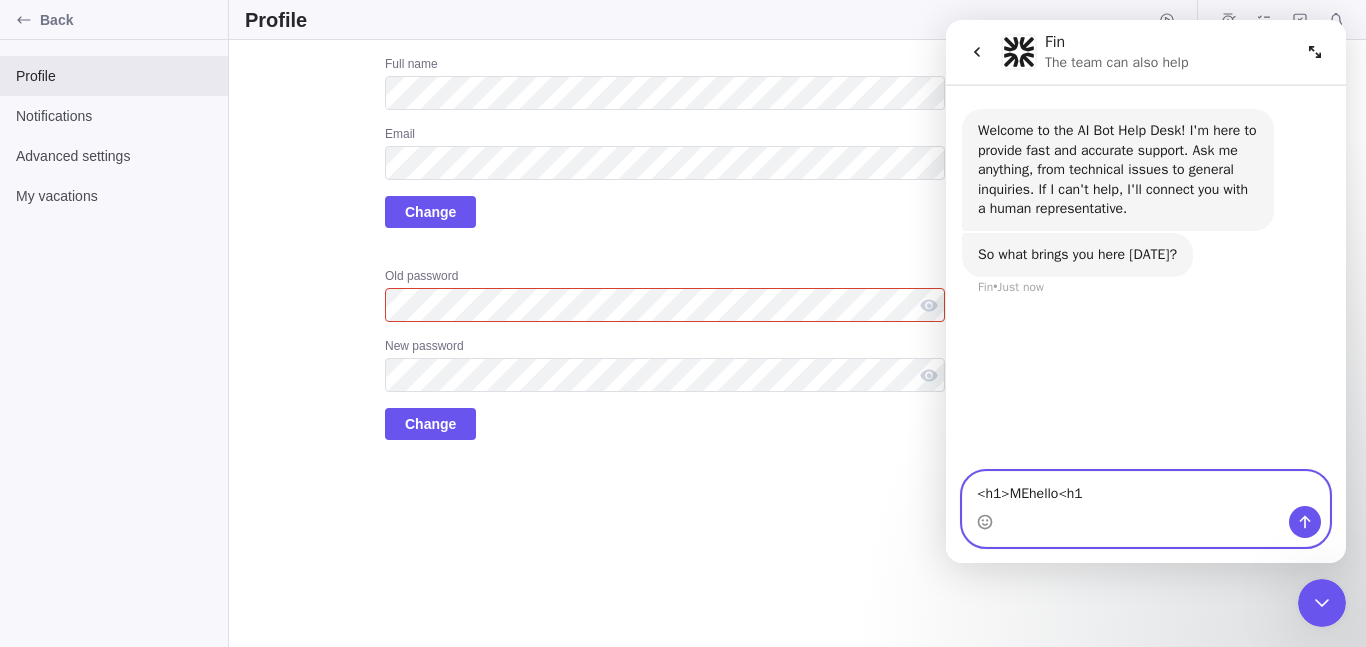 type on "<h1>MEhello<h1>" 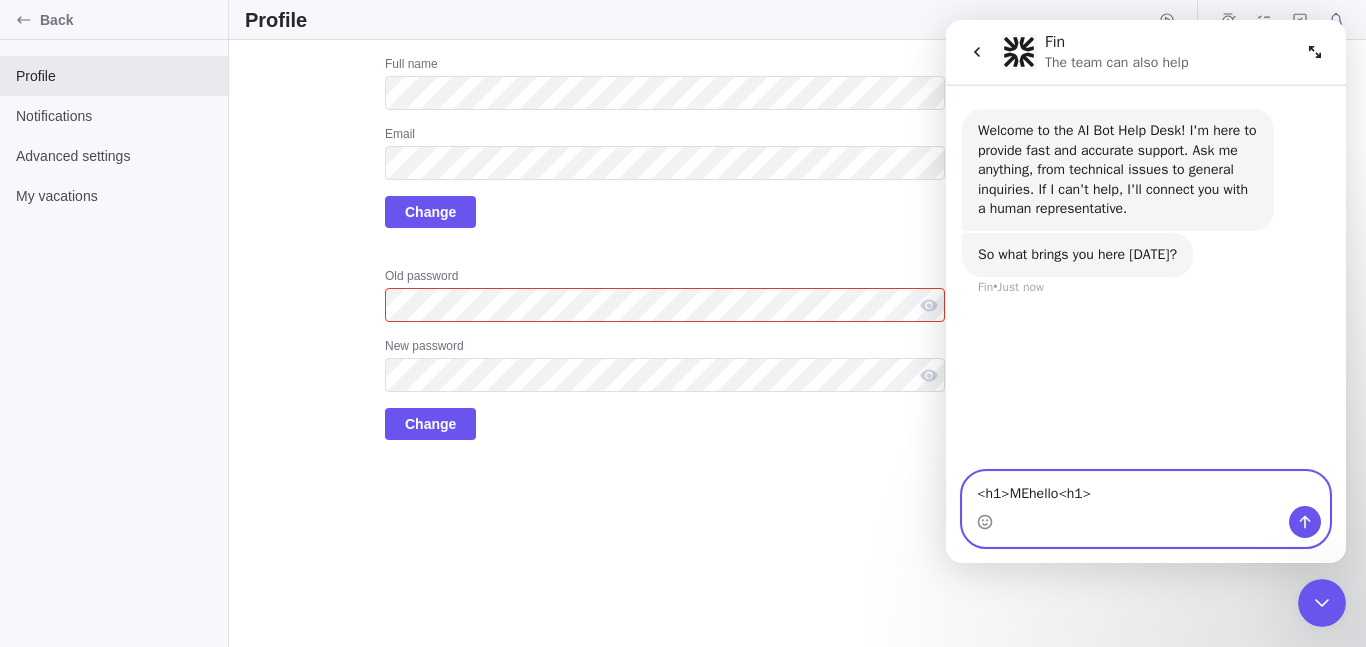 type 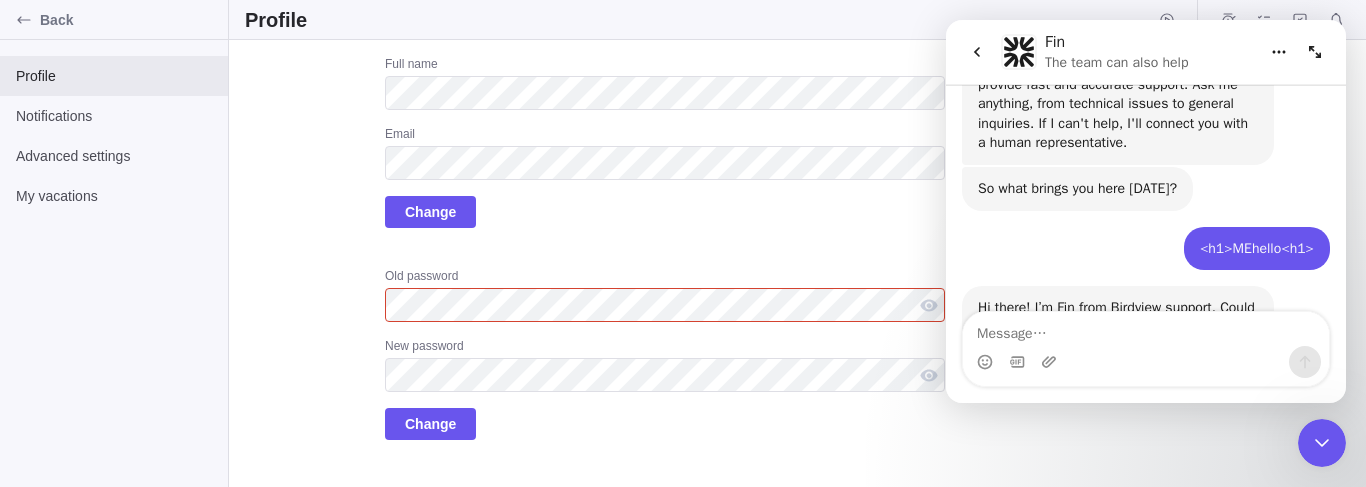 scroll, scrollTop: 165, scrollLeft: 0, axis: vertical 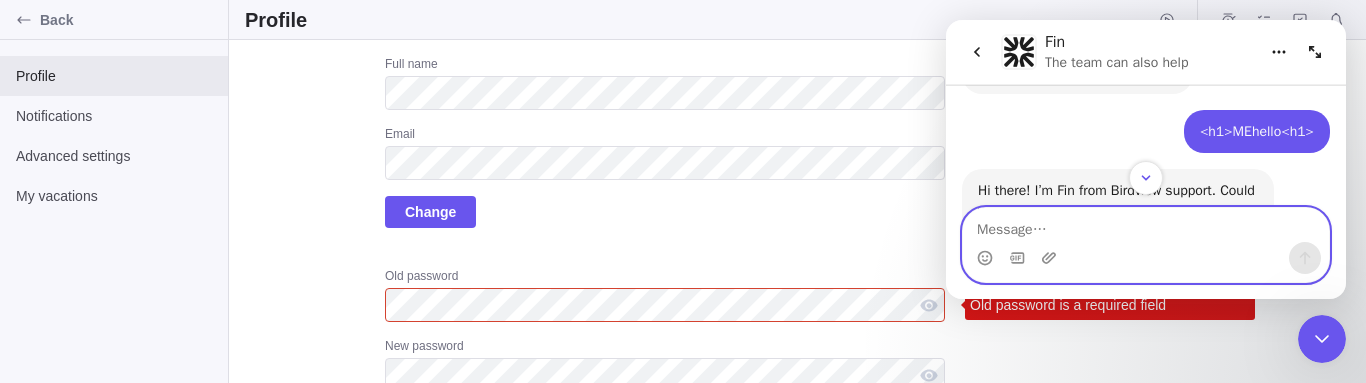 click at bounding box center (1146, 225) 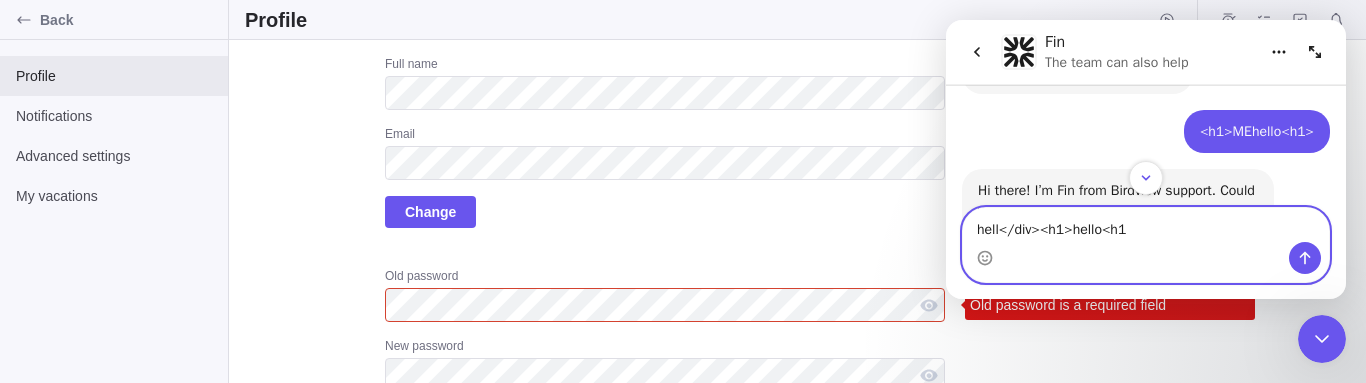 type on "hell</div><h1>hello<h1>" 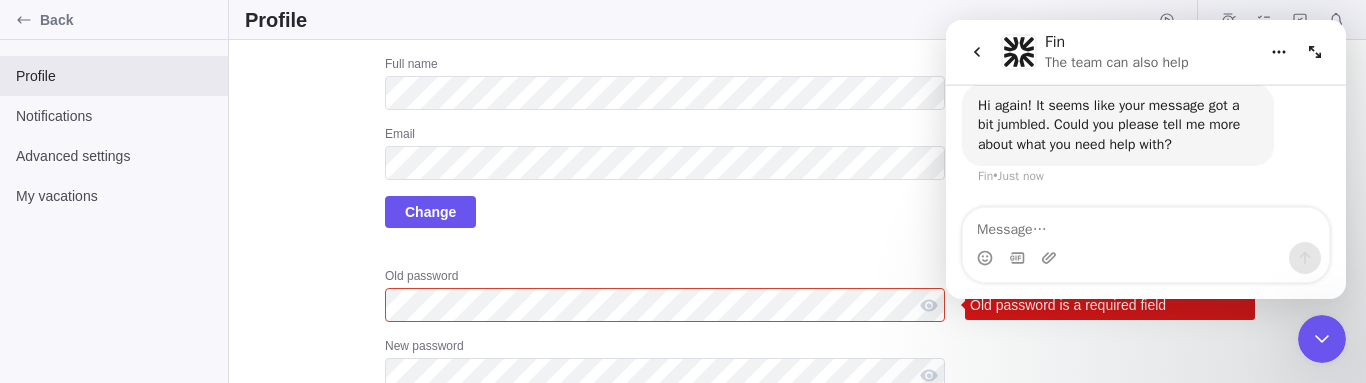 scroll, scrollTop: 373, scrollLeft: 0, axis: vertical 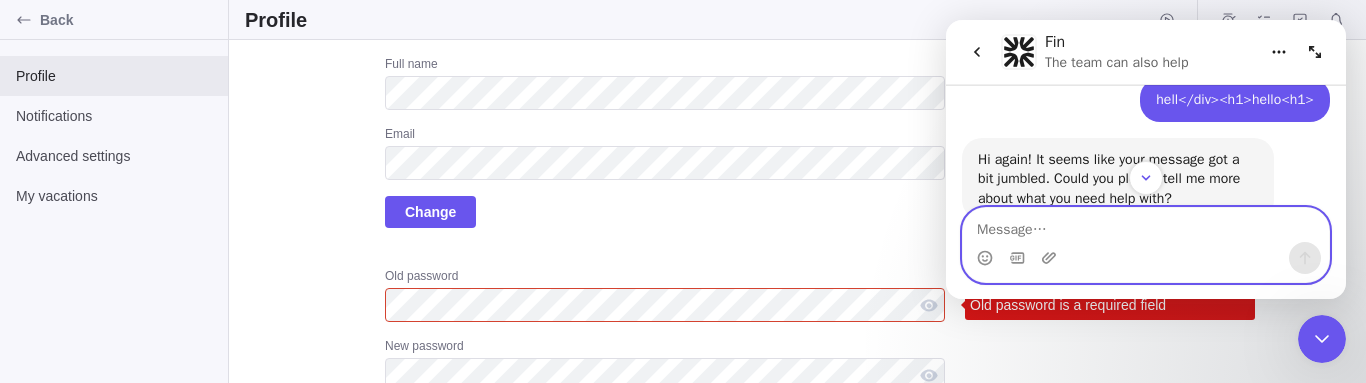 click at bounding box center [1146, 225] 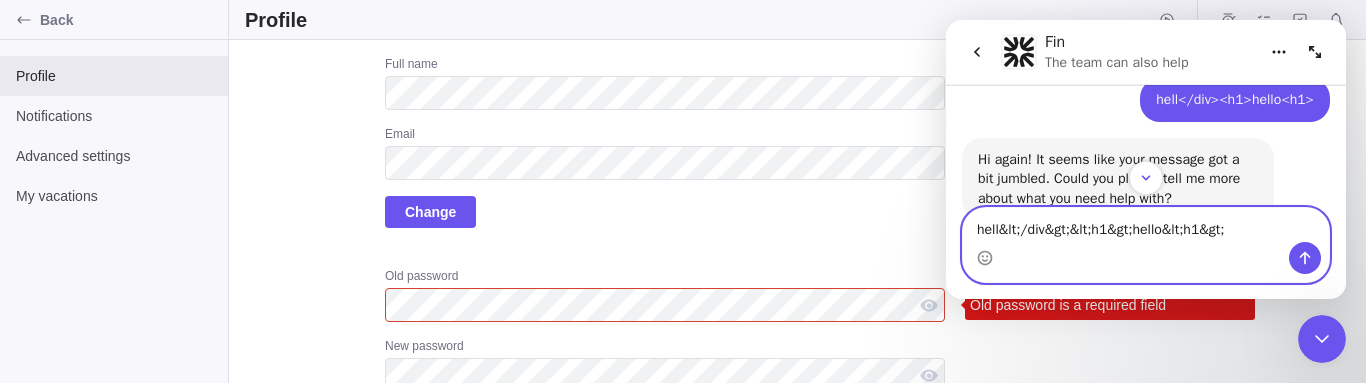 type 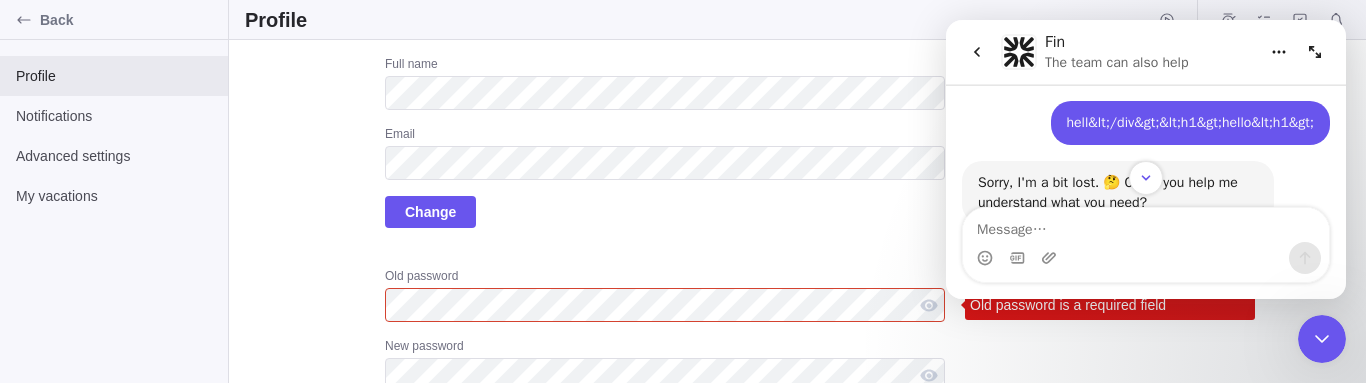 scroll, scrollTop: 485, scrollLeft: 0, axis: vertical 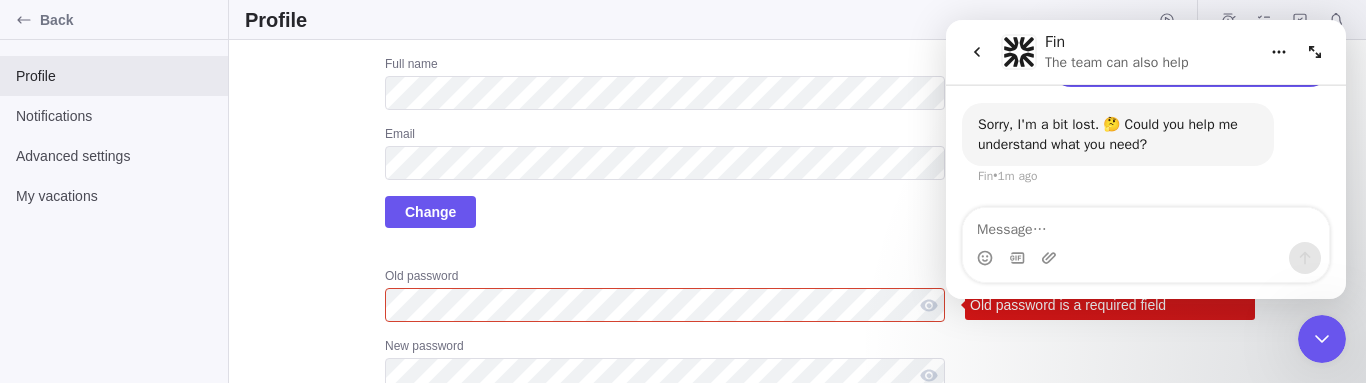 drag, startPoint x: 982, startPoint y: 49, endPoint x: 1863, endPoint y: 268, distance: 907.81165 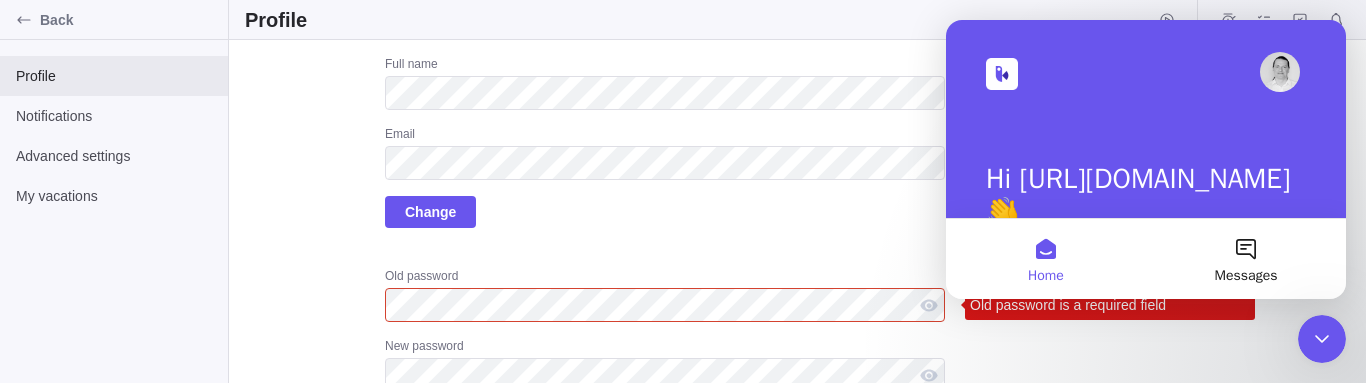 click at bounding box center (1002, 74) 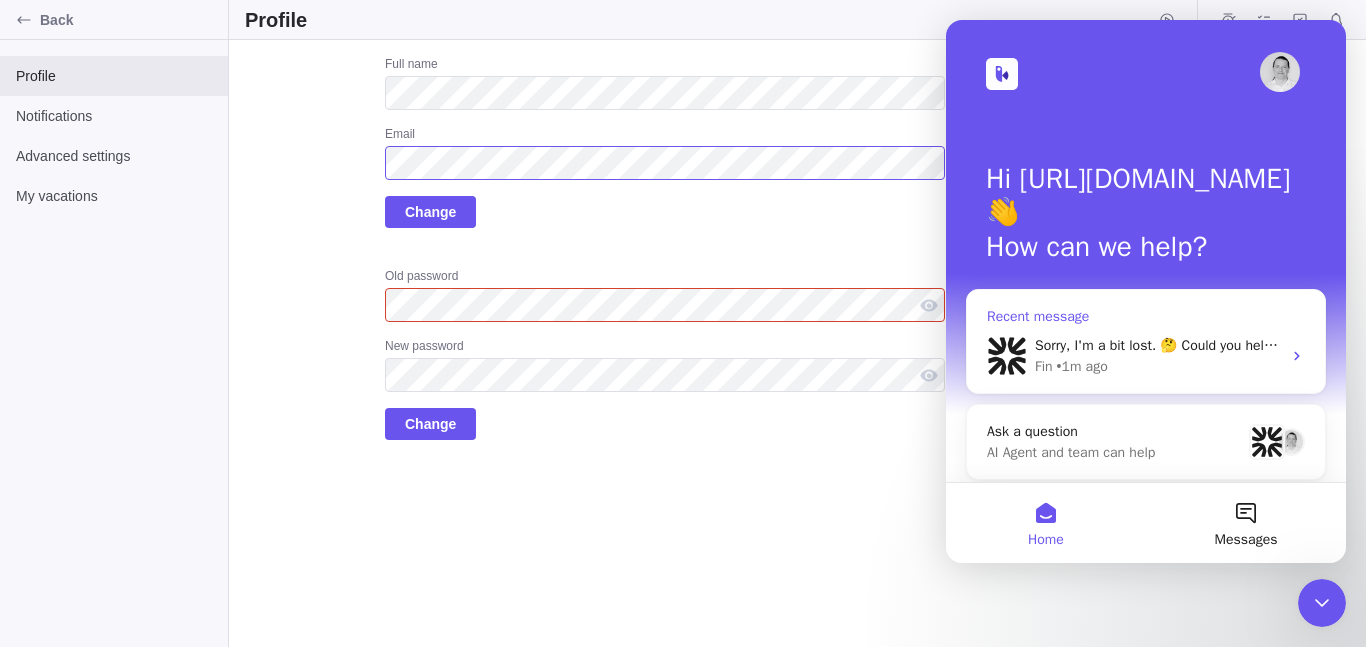 scroll, scrollTop: 147, scrollLeft: 0, axis: vertical 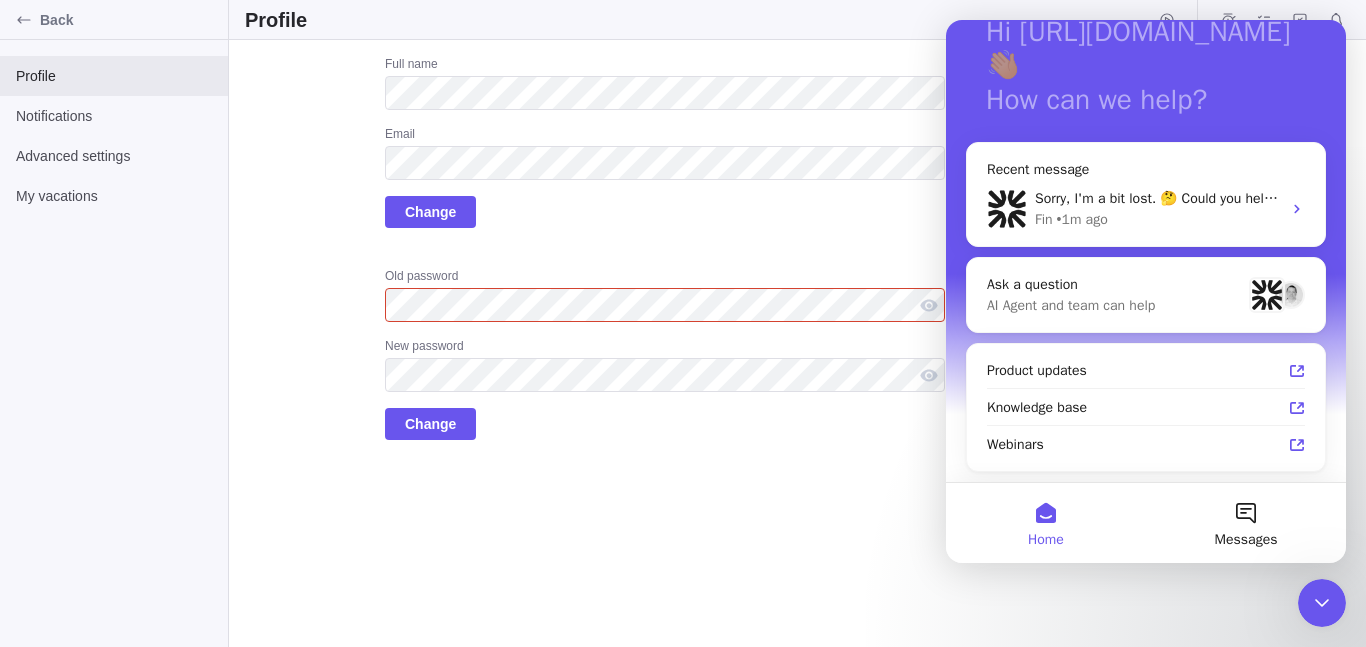 click on "Upload Full name Email Change Old password Old password is a required field New password Change" at bounding box center [797, 343] 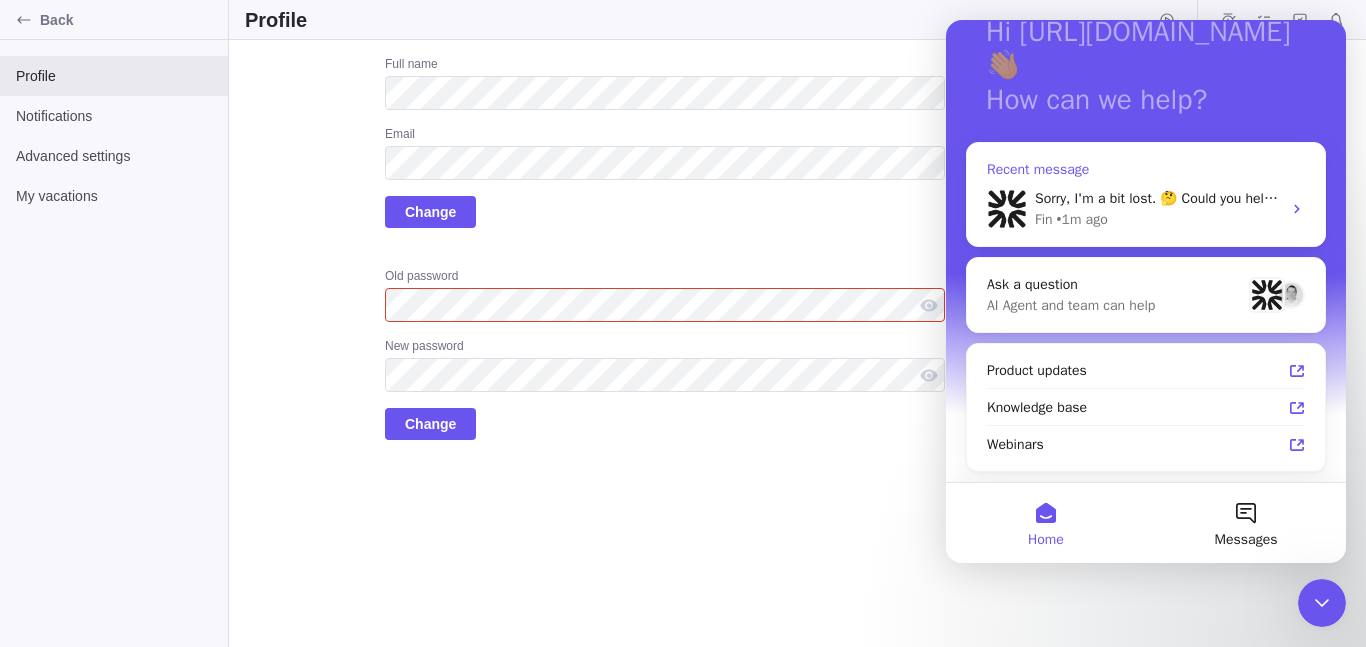 click at bounding box center (1007, 209) 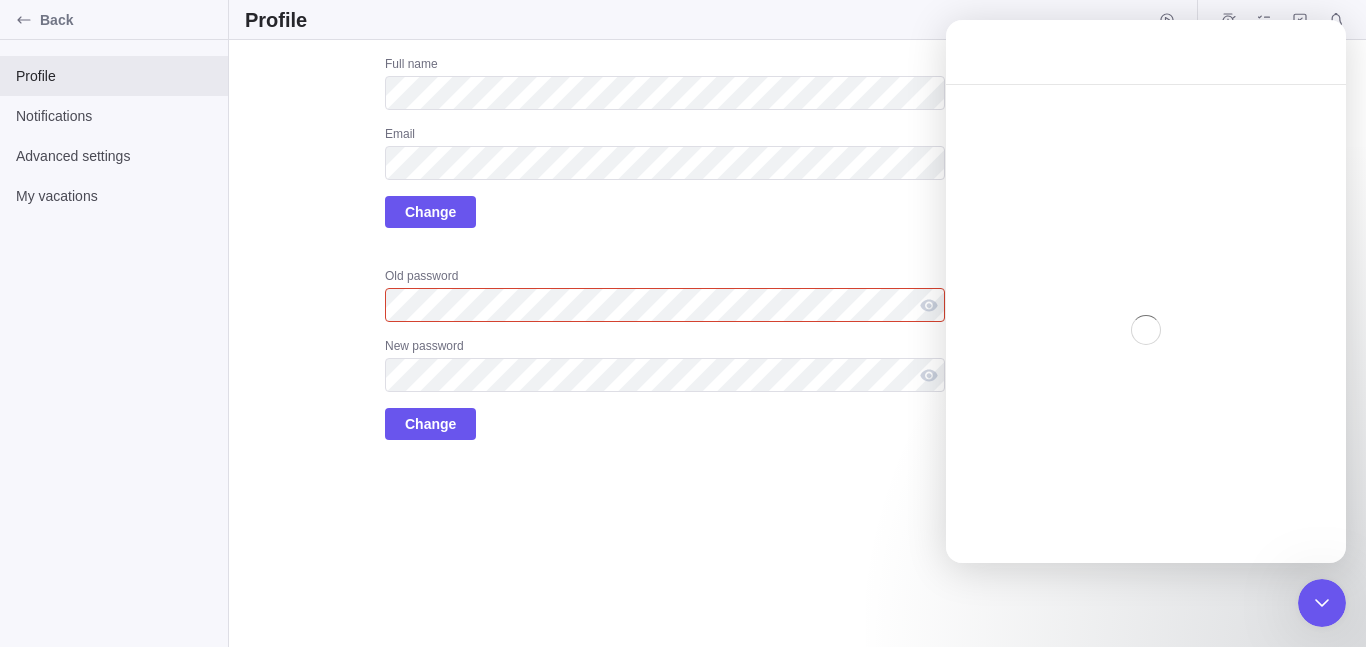 scroll, scrollTop: 0, scrollLeft: 0, axis: both 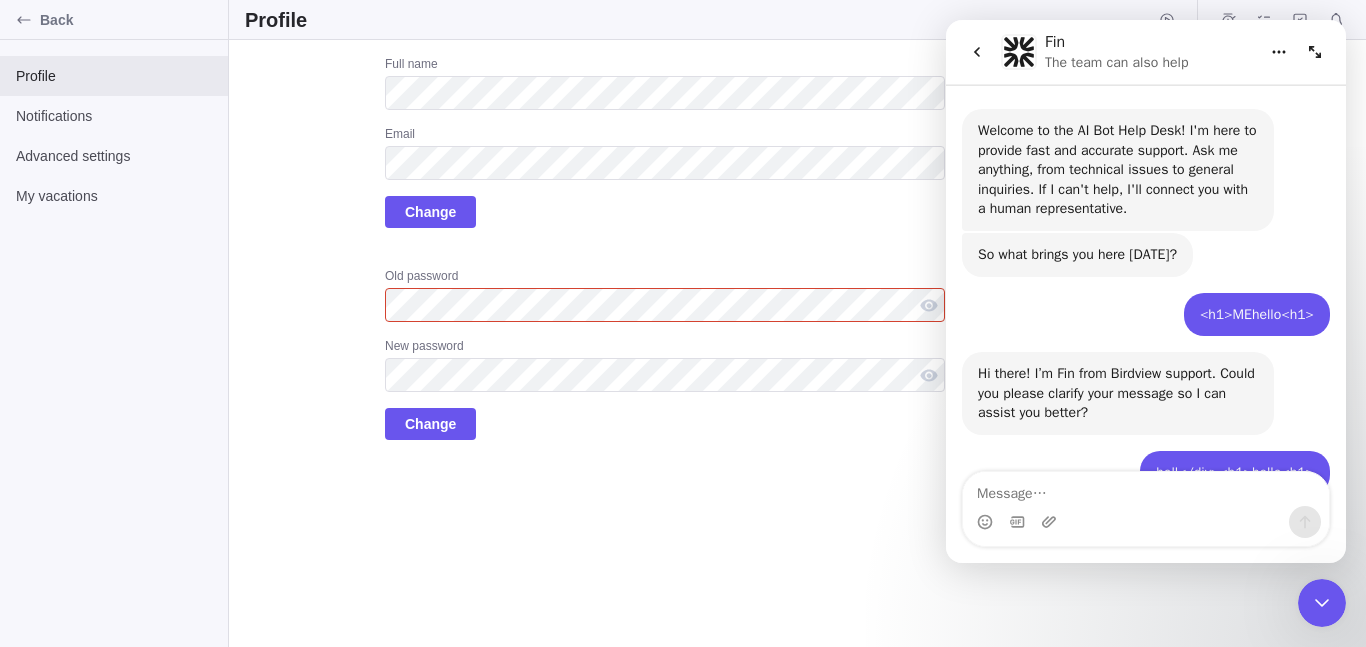 click on "Upload Full name Email Change Old password Old password is a required field New password Change" at bounding box center (797, 343) 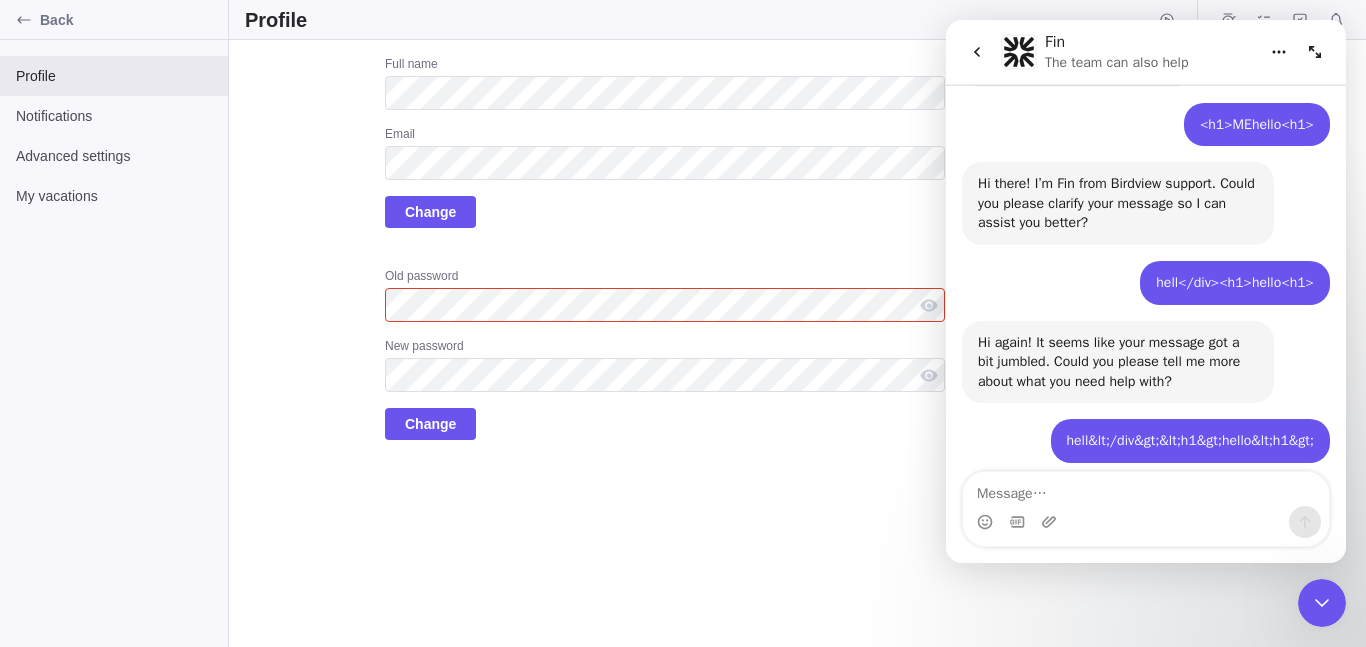 scroll, scrollTop: 302, scrollLeft: 0, axis: vertical 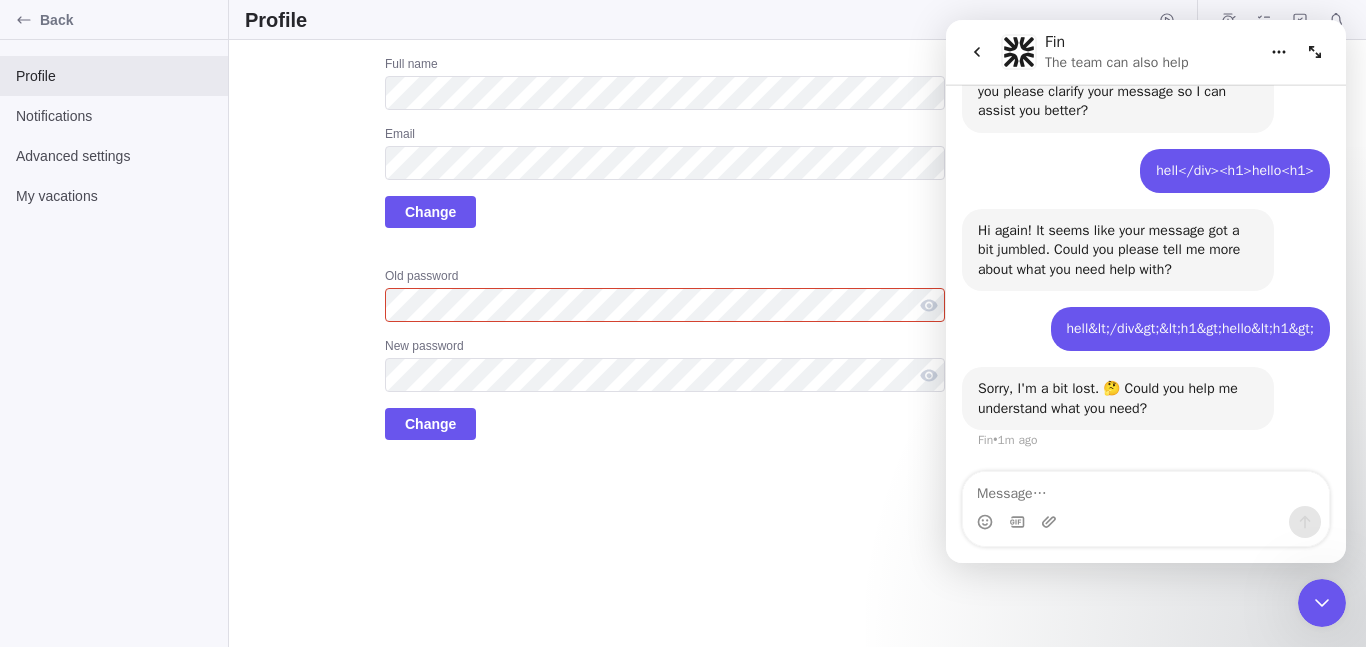 click 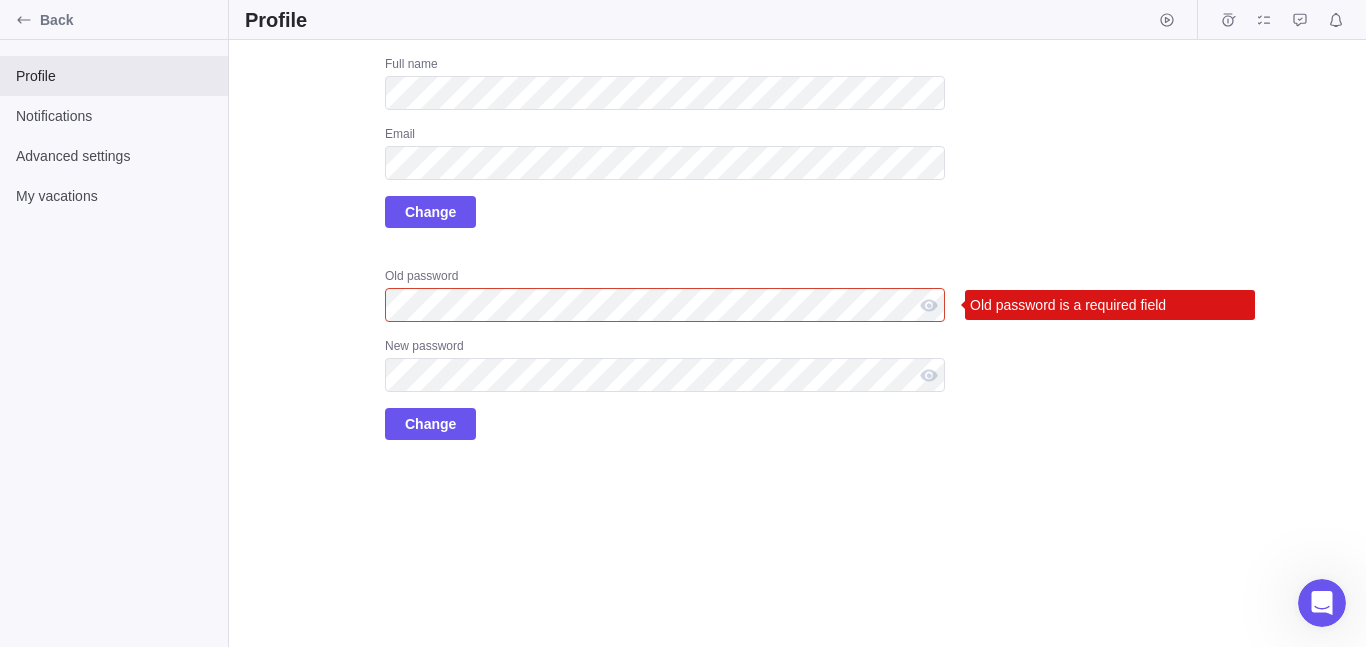 scroll, scrollTop: 0, scrollLeft: 0, axis: both 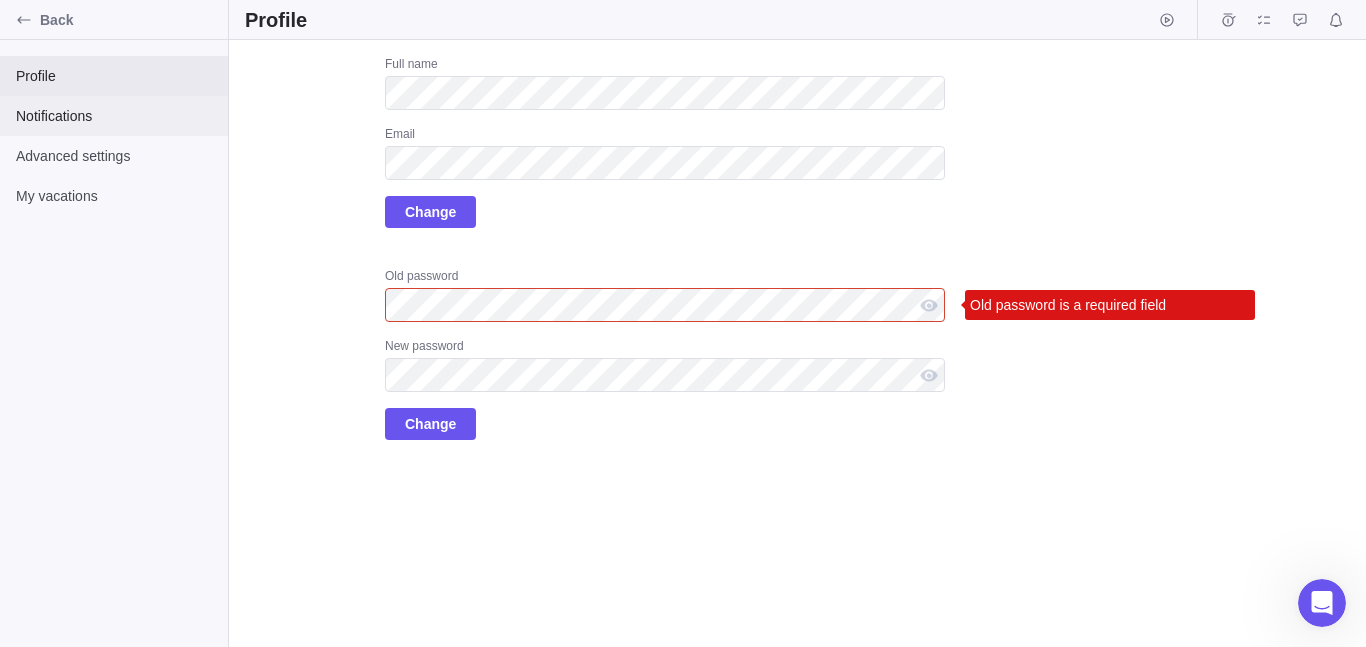 click on "Notifications" at bounding box center [114, 116] 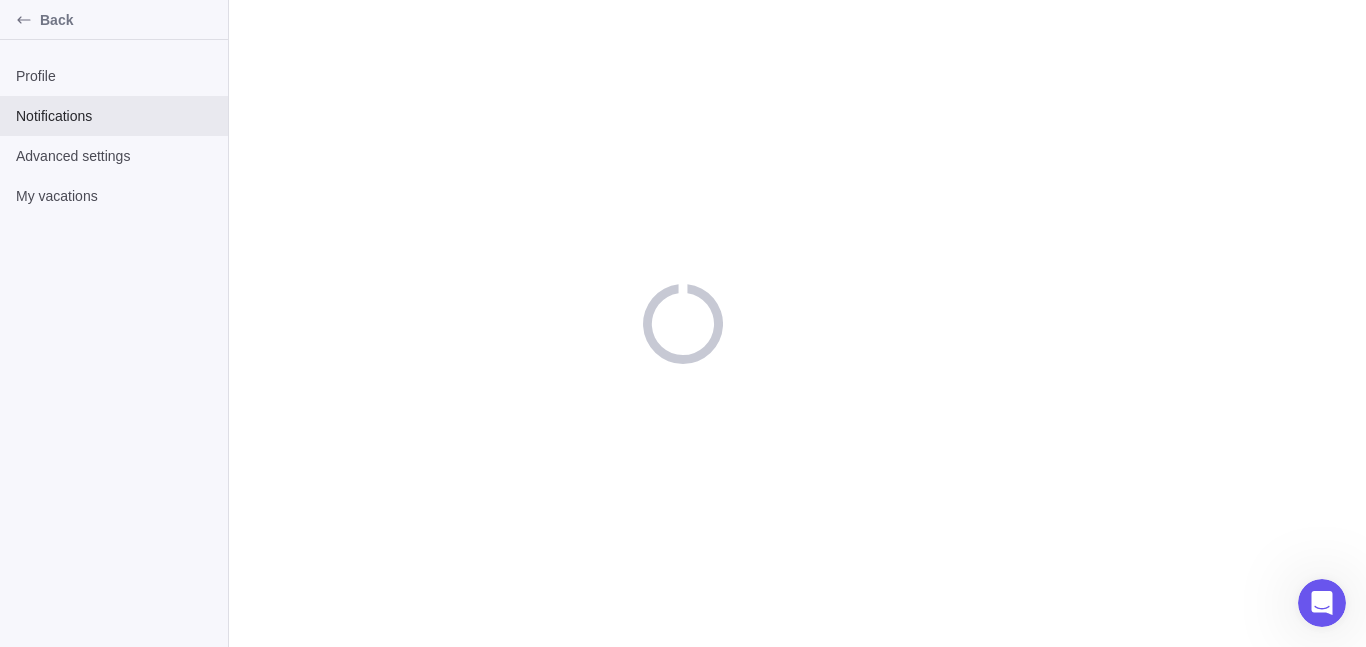 click on "Back Profile Notifications Advanced settings My vacations" at bounding box center [683, 323] 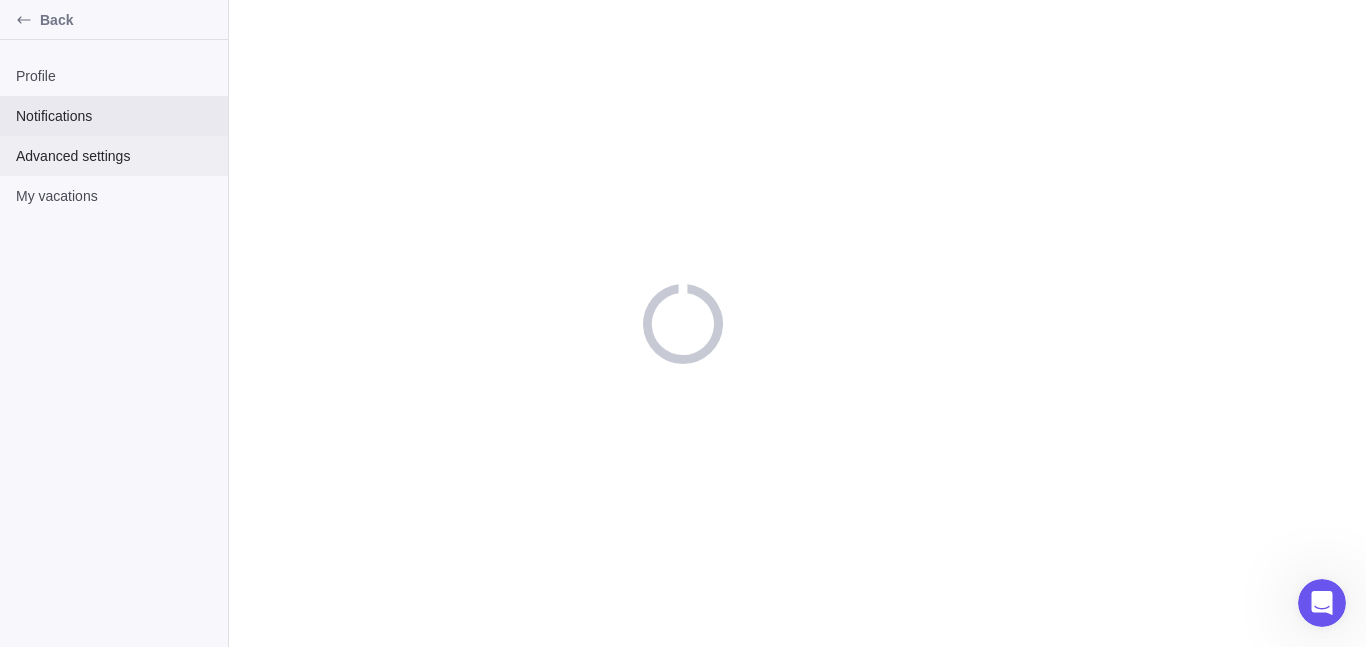 click on "Advanced settings" at bounding box center (114, 156) 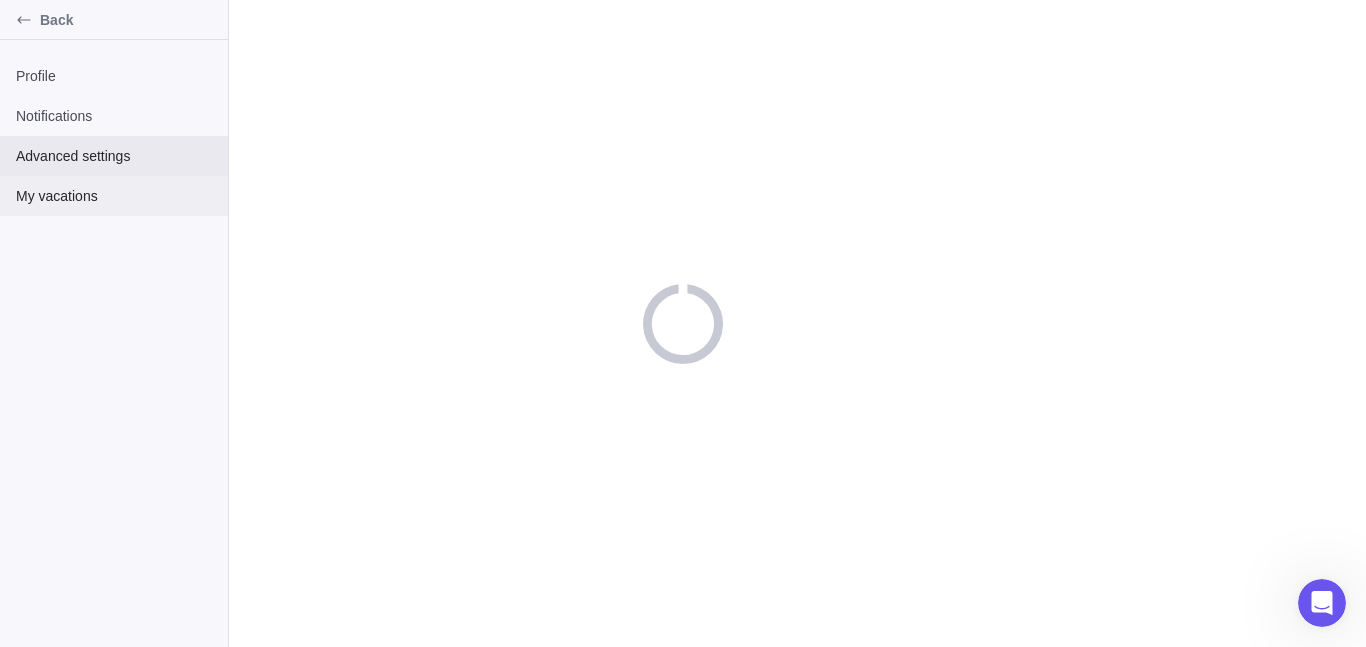 click on "My vacations" at bounding box center [114, 196] 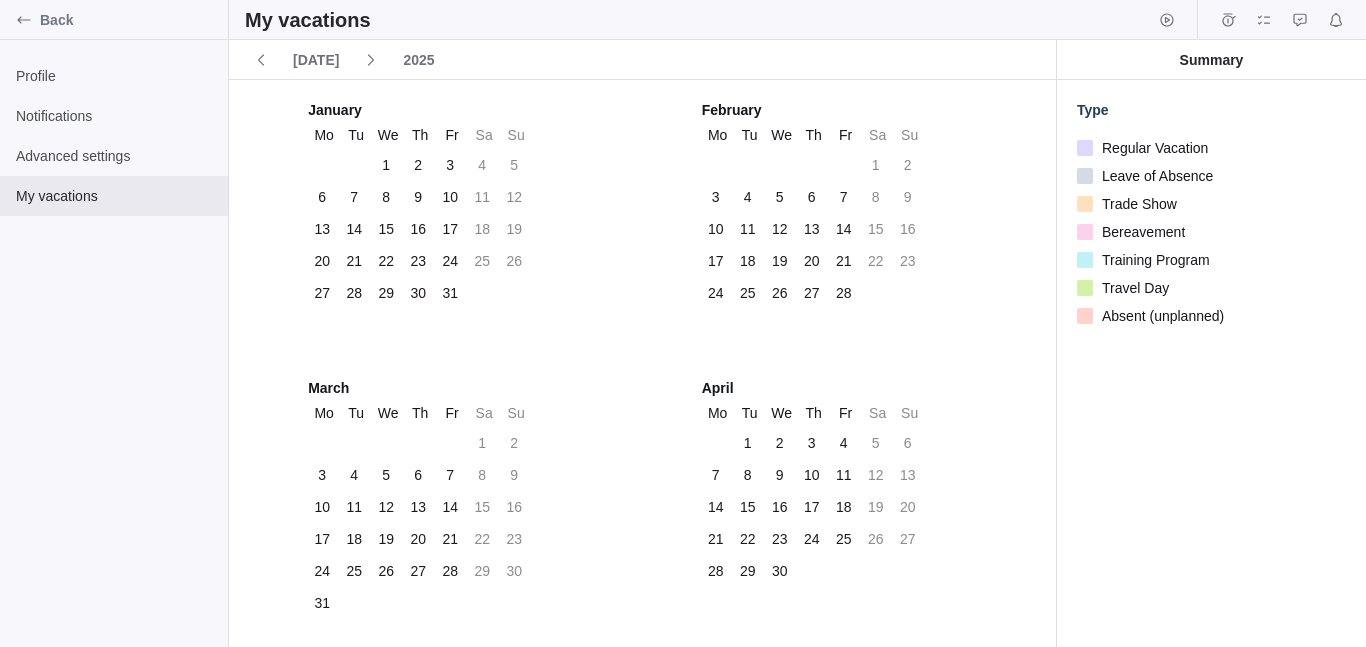 scroll, scrollTop: 0, scrollLeft: 0, axis: both 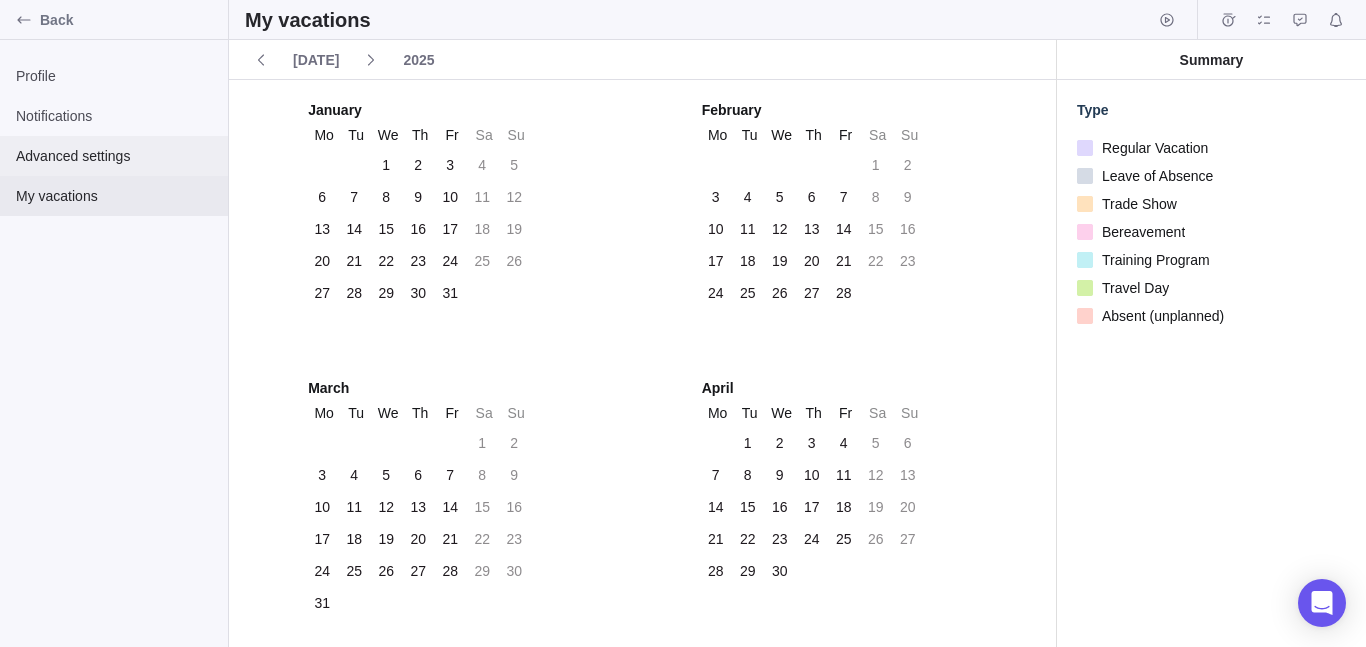 click on "Advanced settings" at bounding box center [114, 156] 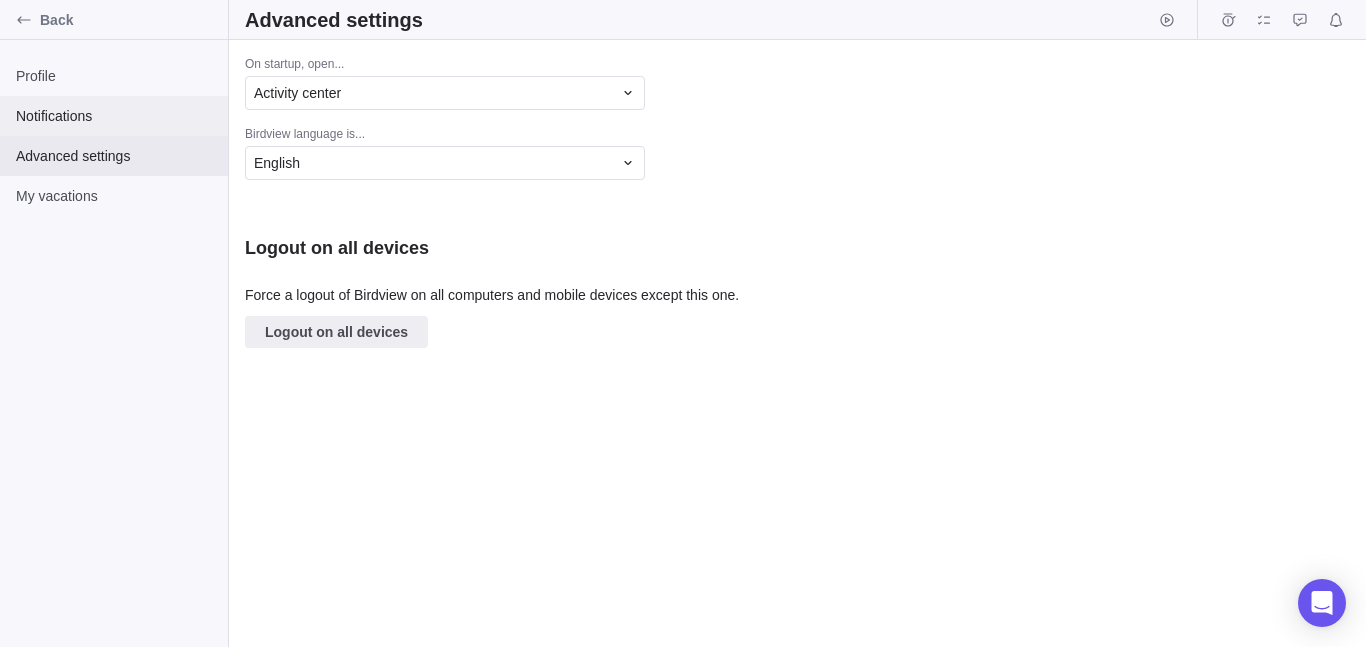 click on "Notifications" at bounding box center [114, 116] 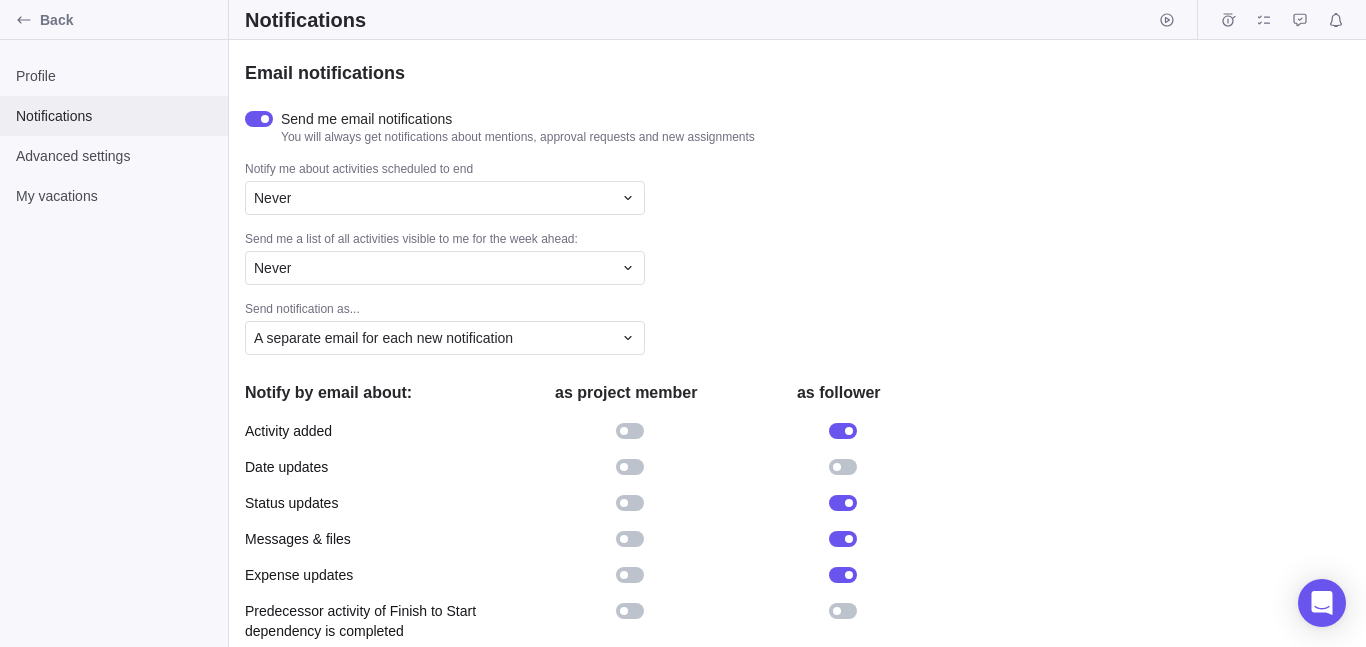 scroll, scrollTop: 544, scrollLeft: 0, axis: vertical 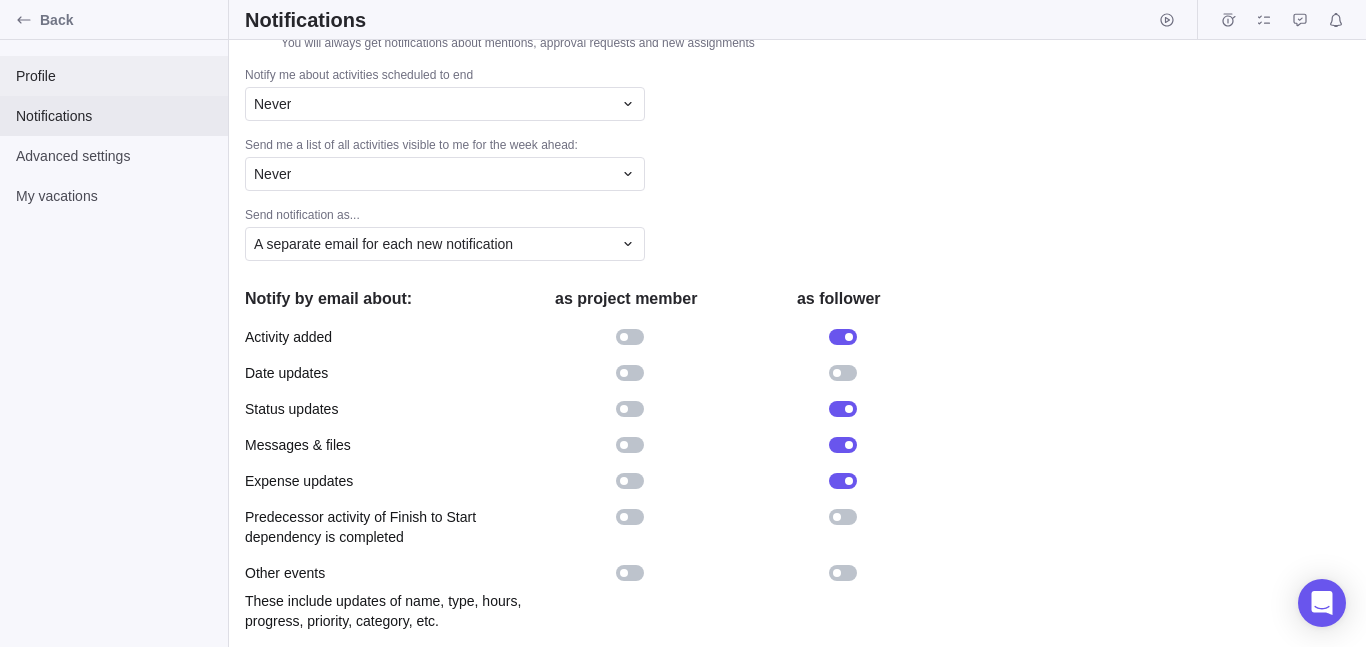 click on "Profile" at bounding box center [114, 76] 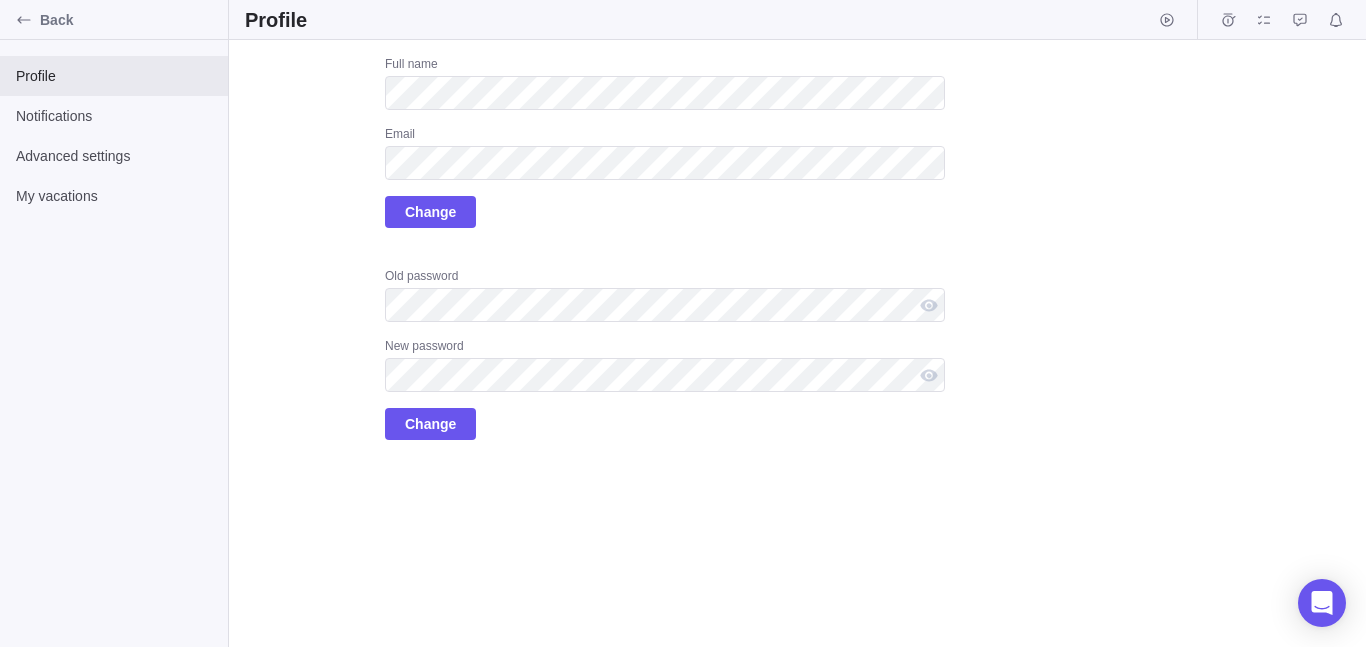 click on "Upload Full name Email Change Old password New password Change" at bounding box center [797, 343] 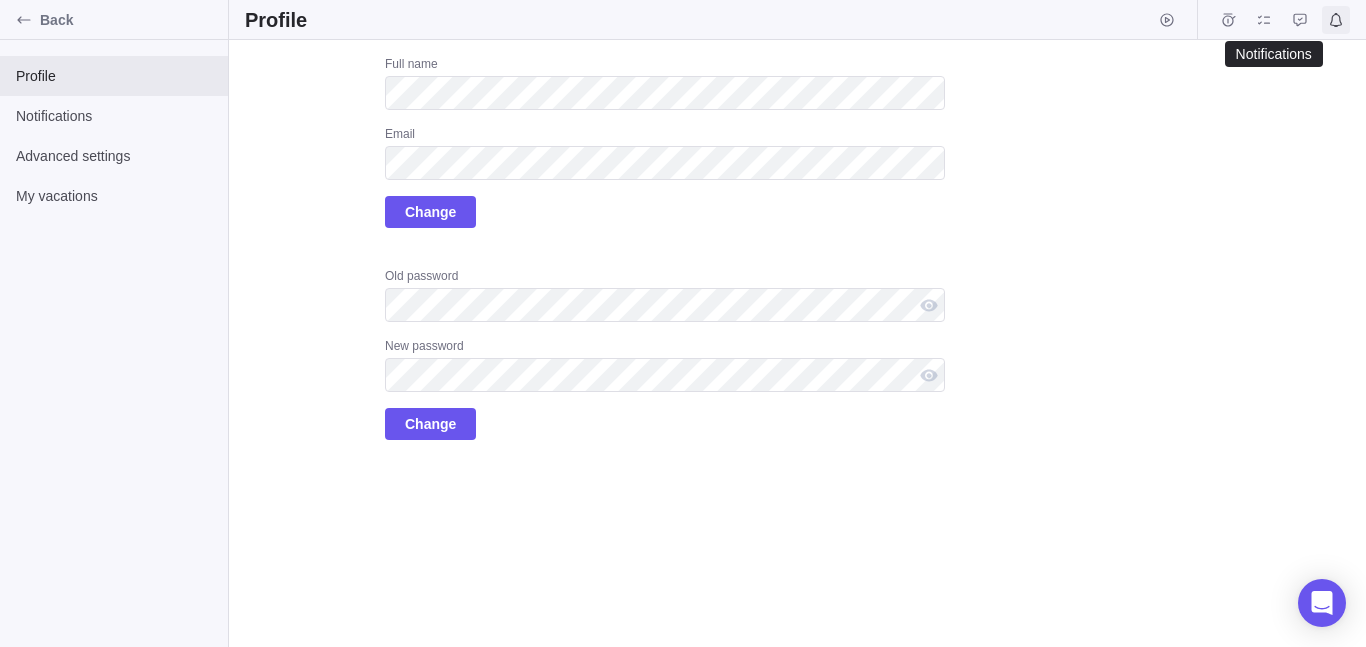 click at bounding box center (1336, 20) 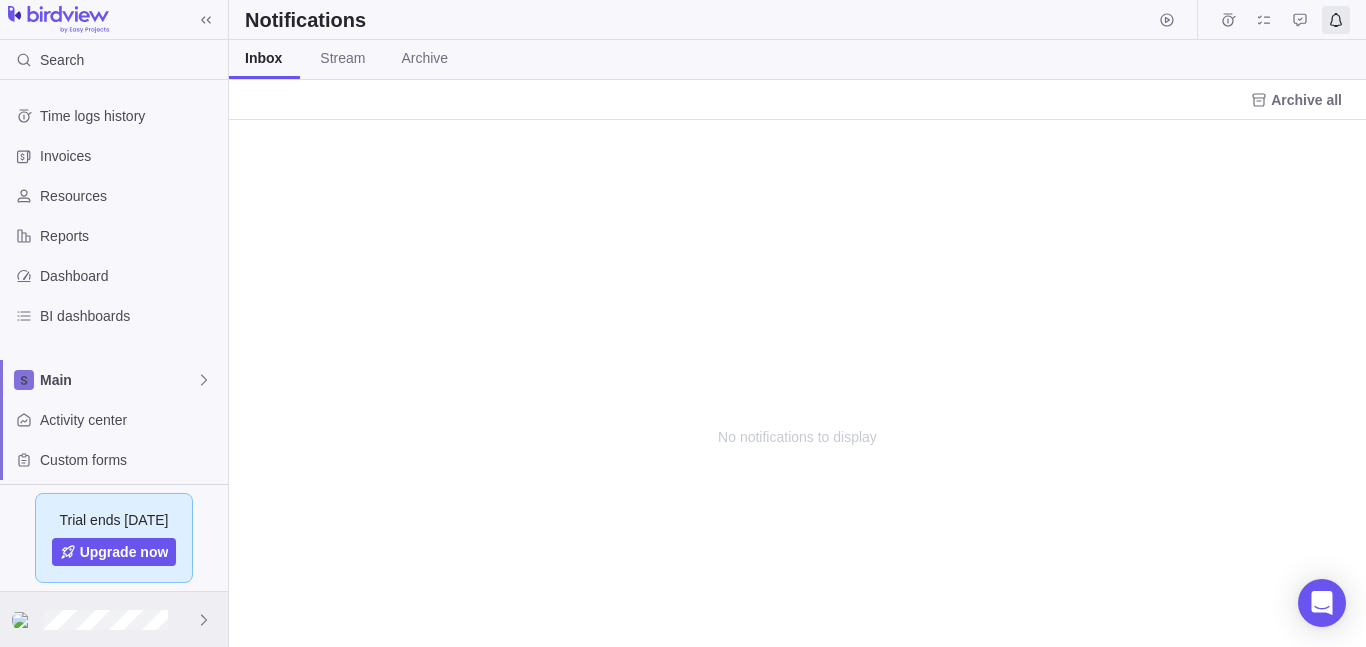 scroll, scrollTop: 16, scrollLeft: 16, axis: both 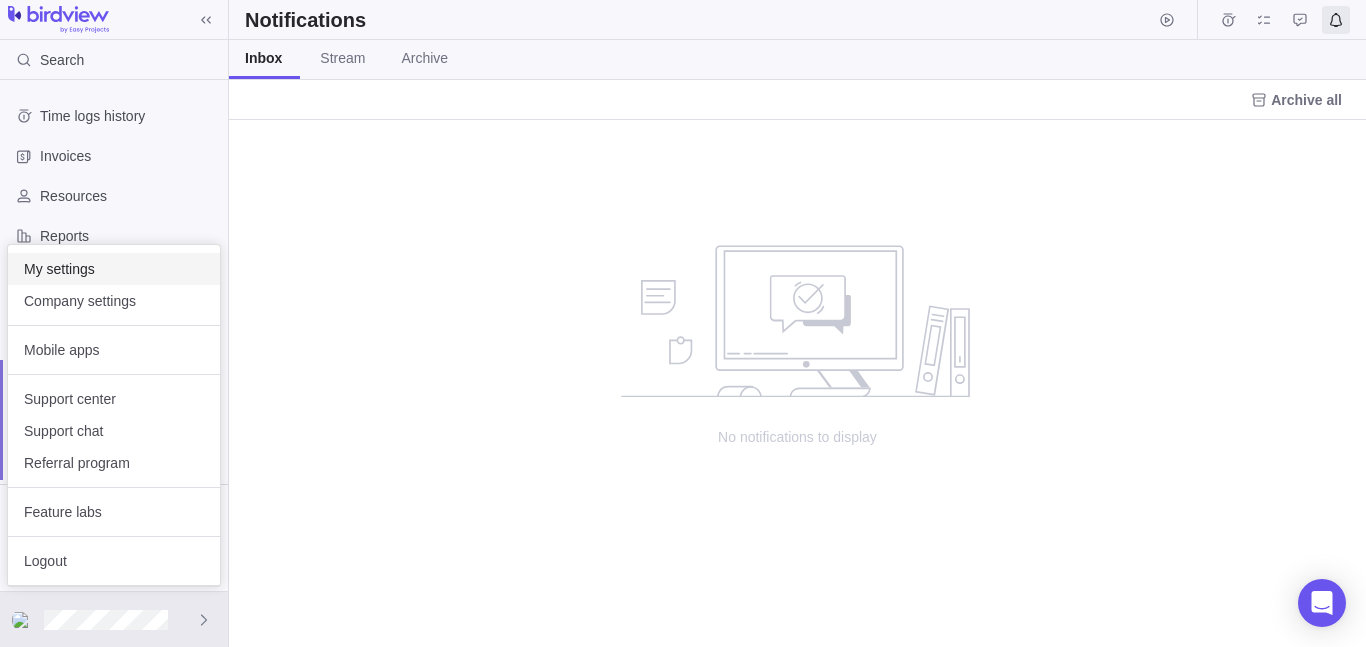 click on "My settings" at bounding box center [114, 269] 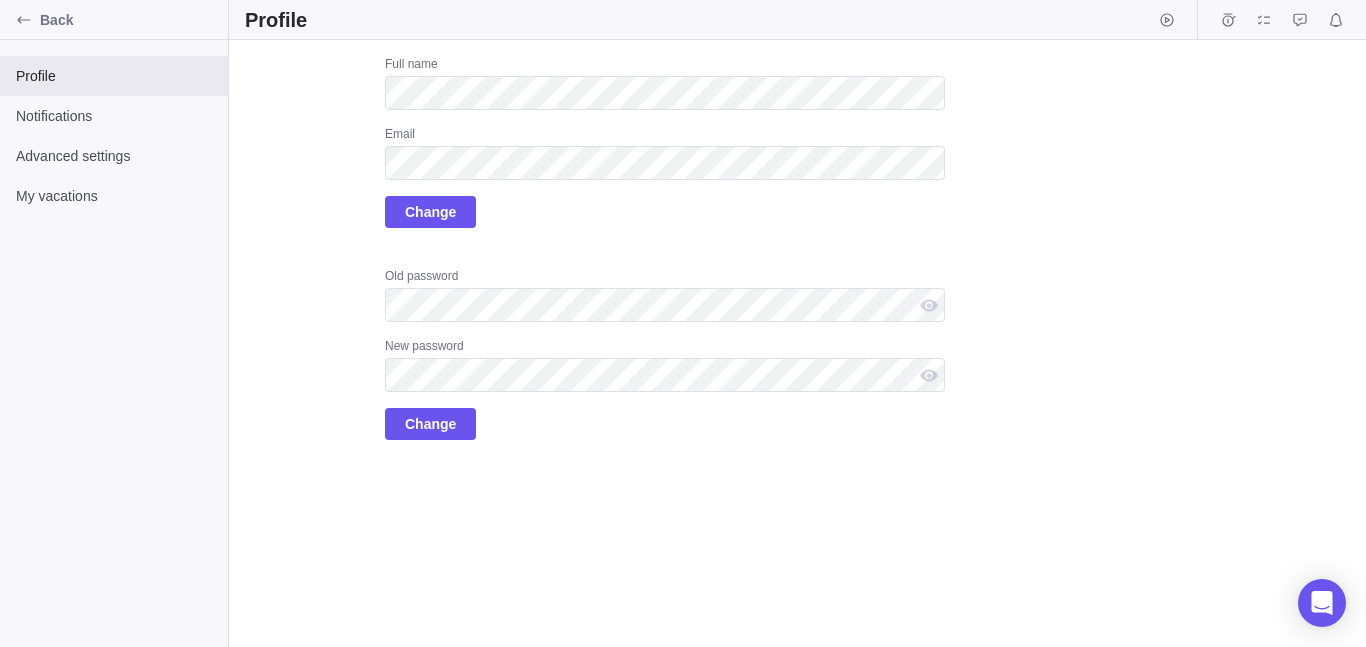 click on "Upload Full name Email Change Old password New password Change" at bounding box center [797, 343] 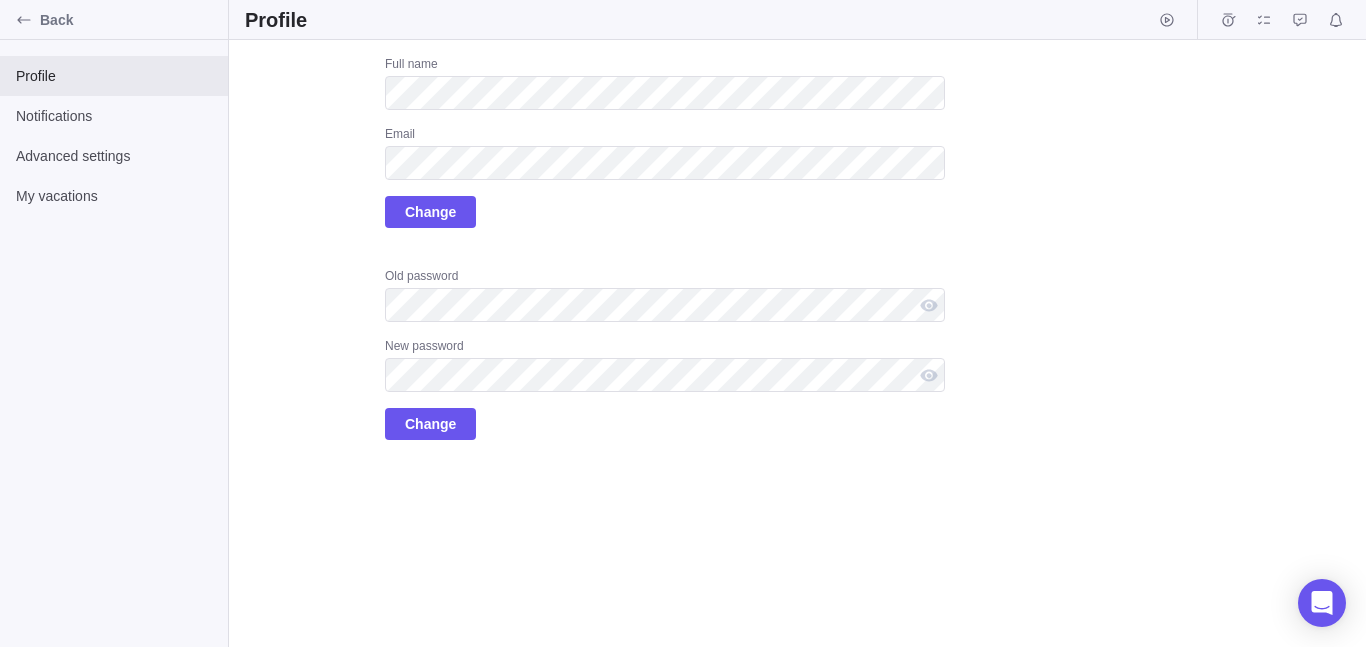 click on "Upload Full name Email Change Old password New password Change" at bounding box center [797, 343] 